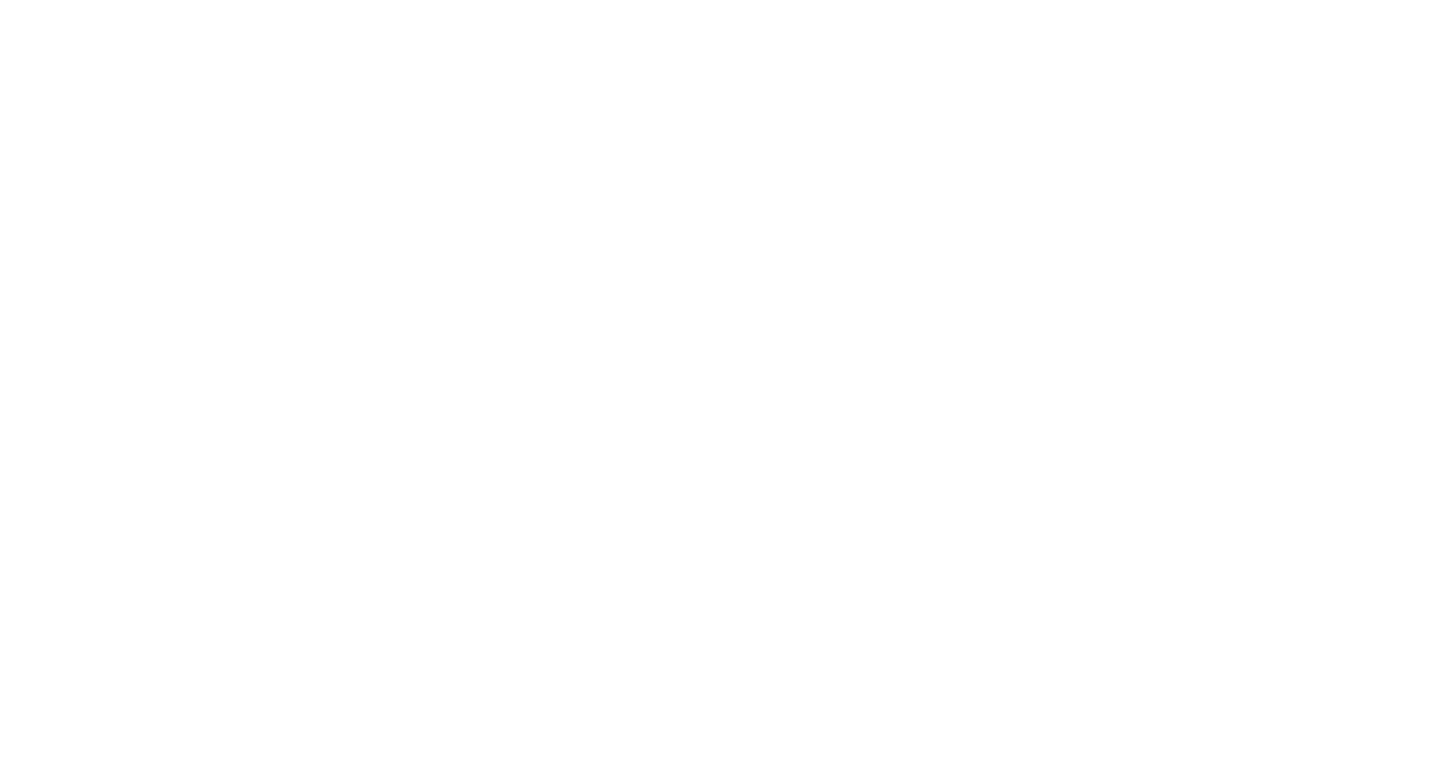 scroll, scrollTop: 0, scrollLeft: 0, axis: both 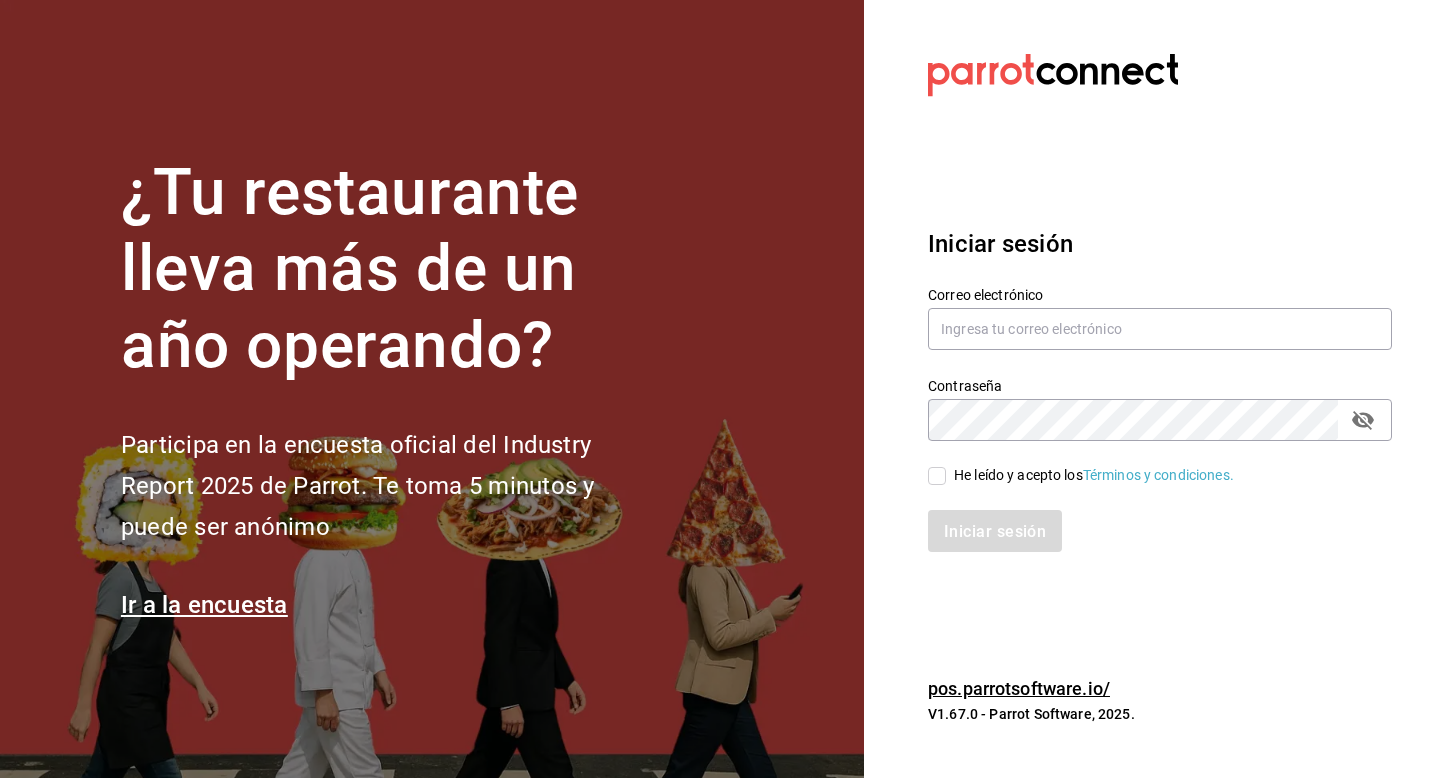 click on "¿Tu restaurante lleva más de un año operando? Participa en la encuesta oficial del Industry Report 2025 de Parrot. Te toma 5 minutos y puede ser anónimo Ir a la encuesta Datos incorrectos. Verifica que tu Correo o Contraseña estén bien escritos. Iniciar sesión Correo electrónico Contraseña Contraseña He leído y acepto los Términos y condiciones. Iniciar sesión pos.parrotsoftware.io/ V1.67.0 - Parrot Software, 2025. Texto original Valora esta traducción Tu opinión servirá para ayudar a mejorar el Traductor de Google" at bounding box center [720, 389] 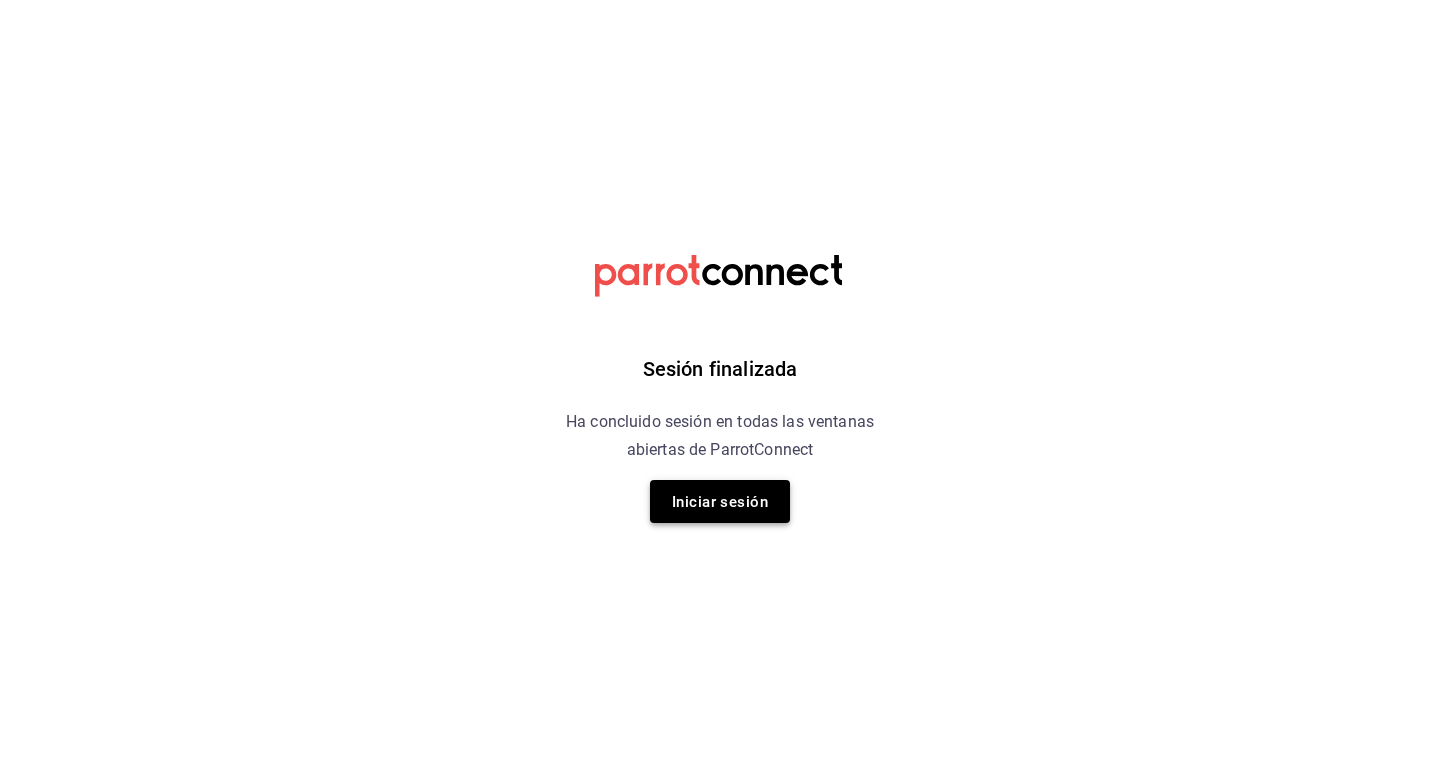 click on "Iniciar sesión" at bounding box center (720, 502) 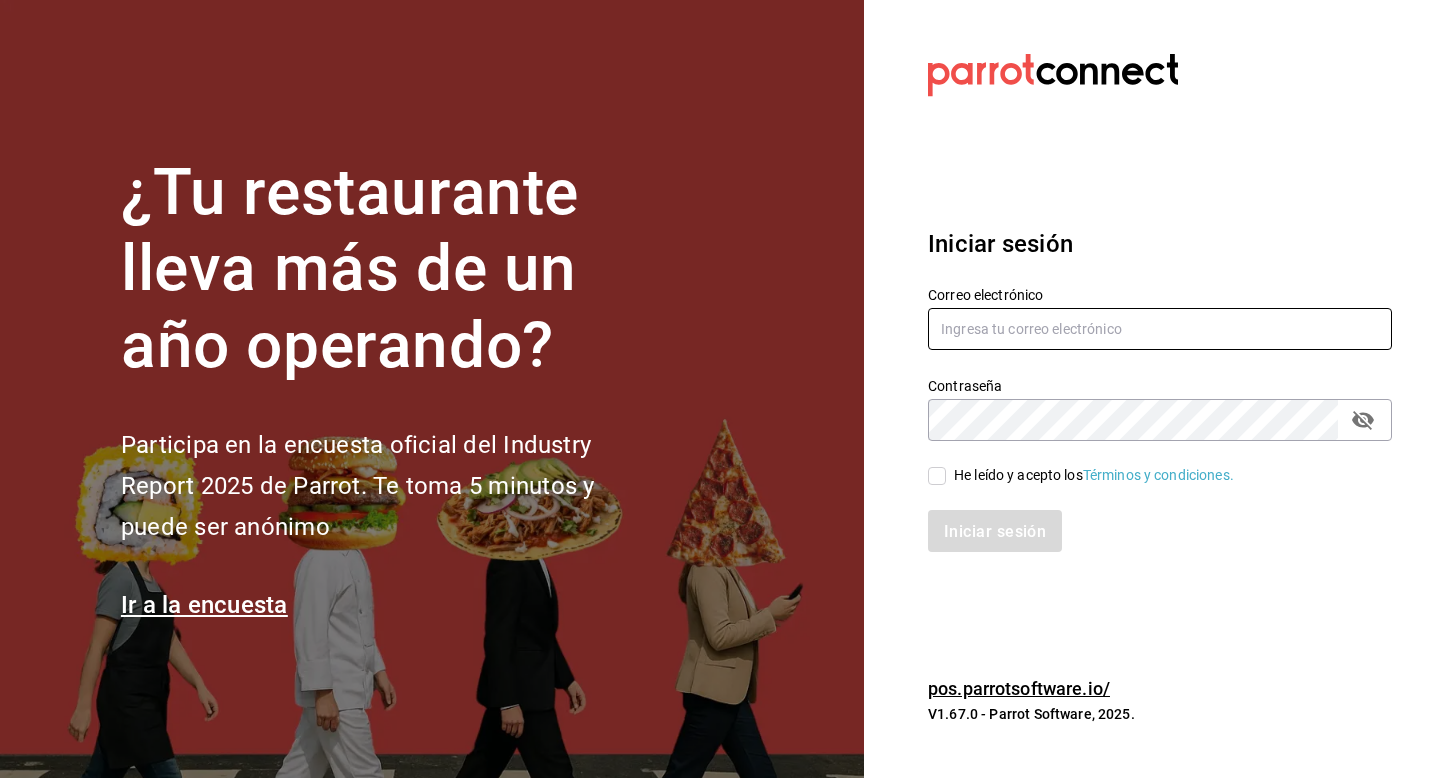 click at bounding box center (1160, 329) 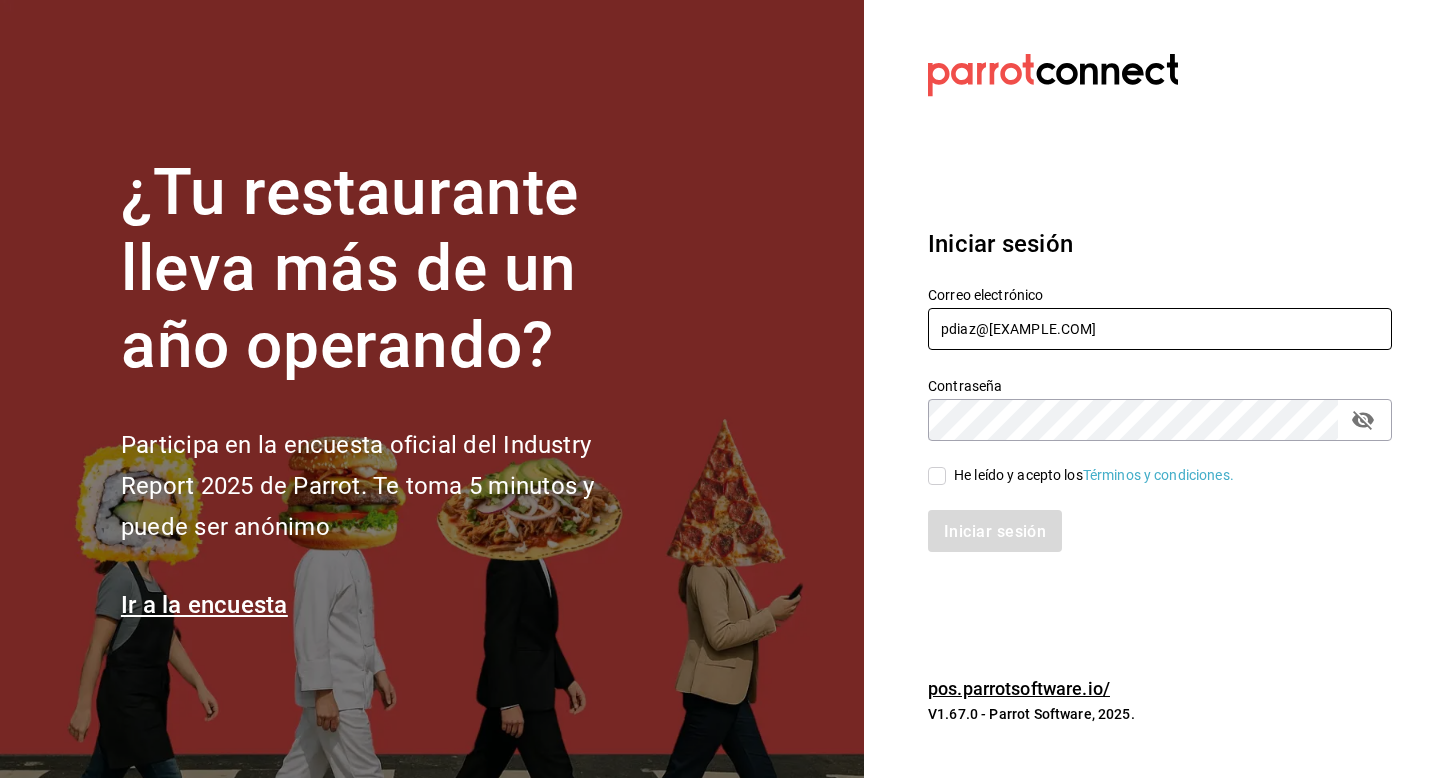 type on "pdiaz@[EXAMPLE.COM]" 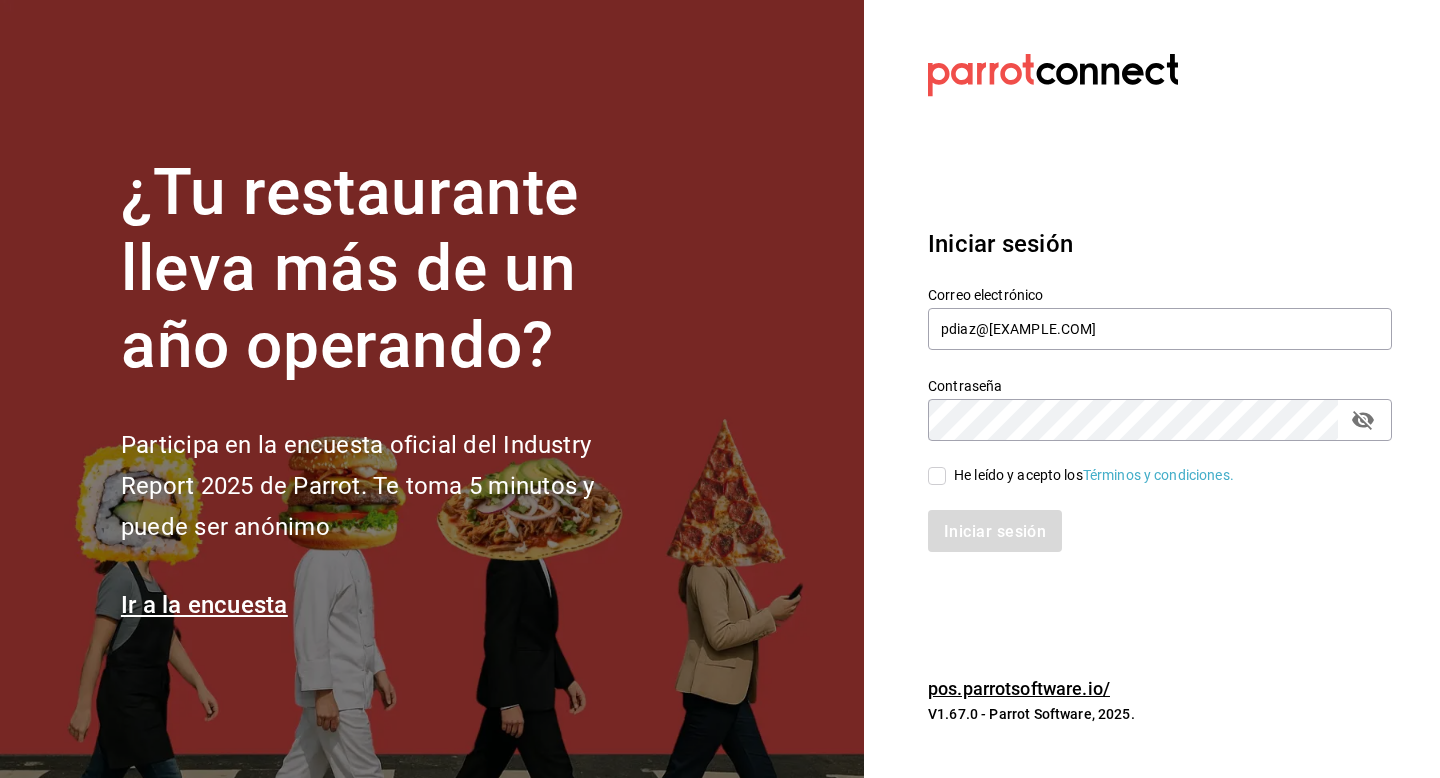 click on "He leído y acepto los  Términos y condiciones." at bounding box center [937, 476] 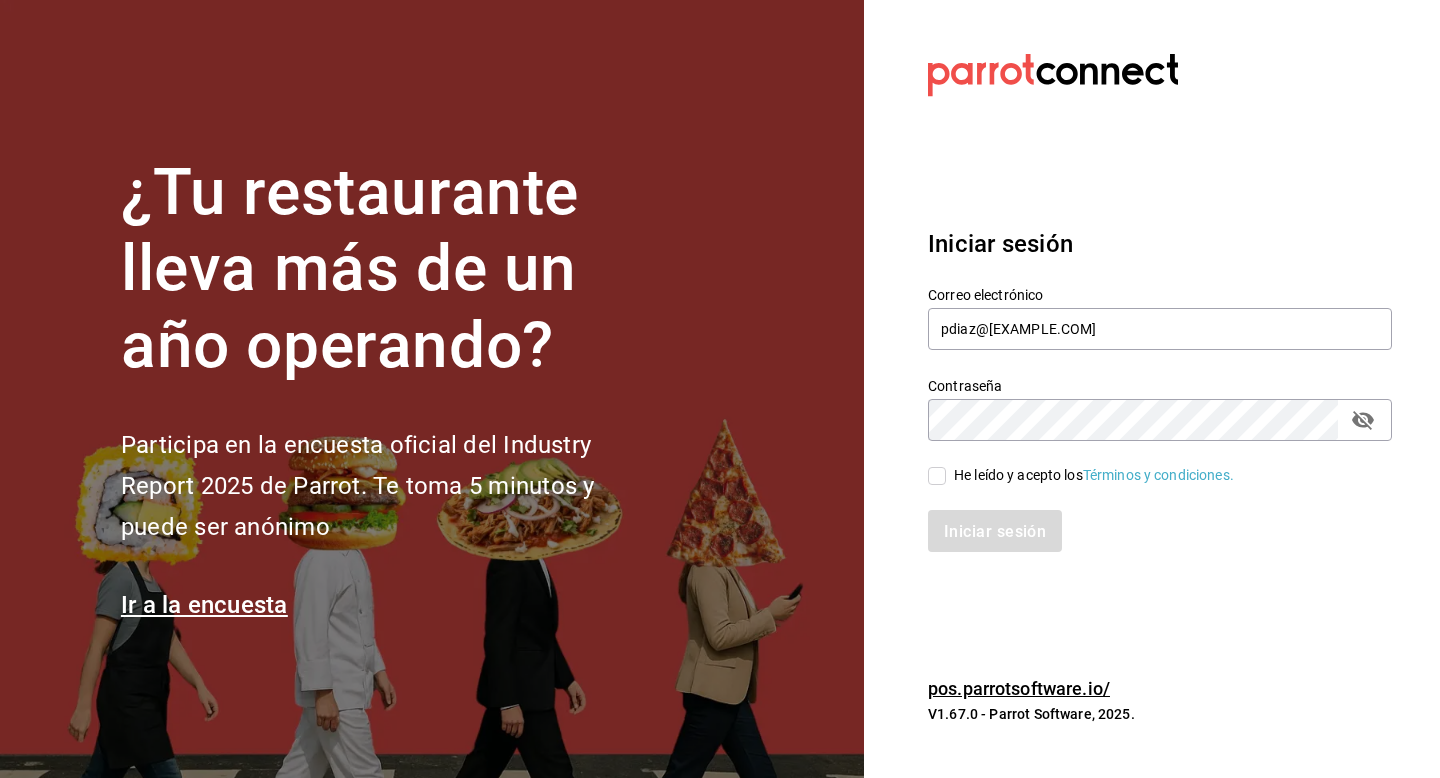 checkbox on "true" 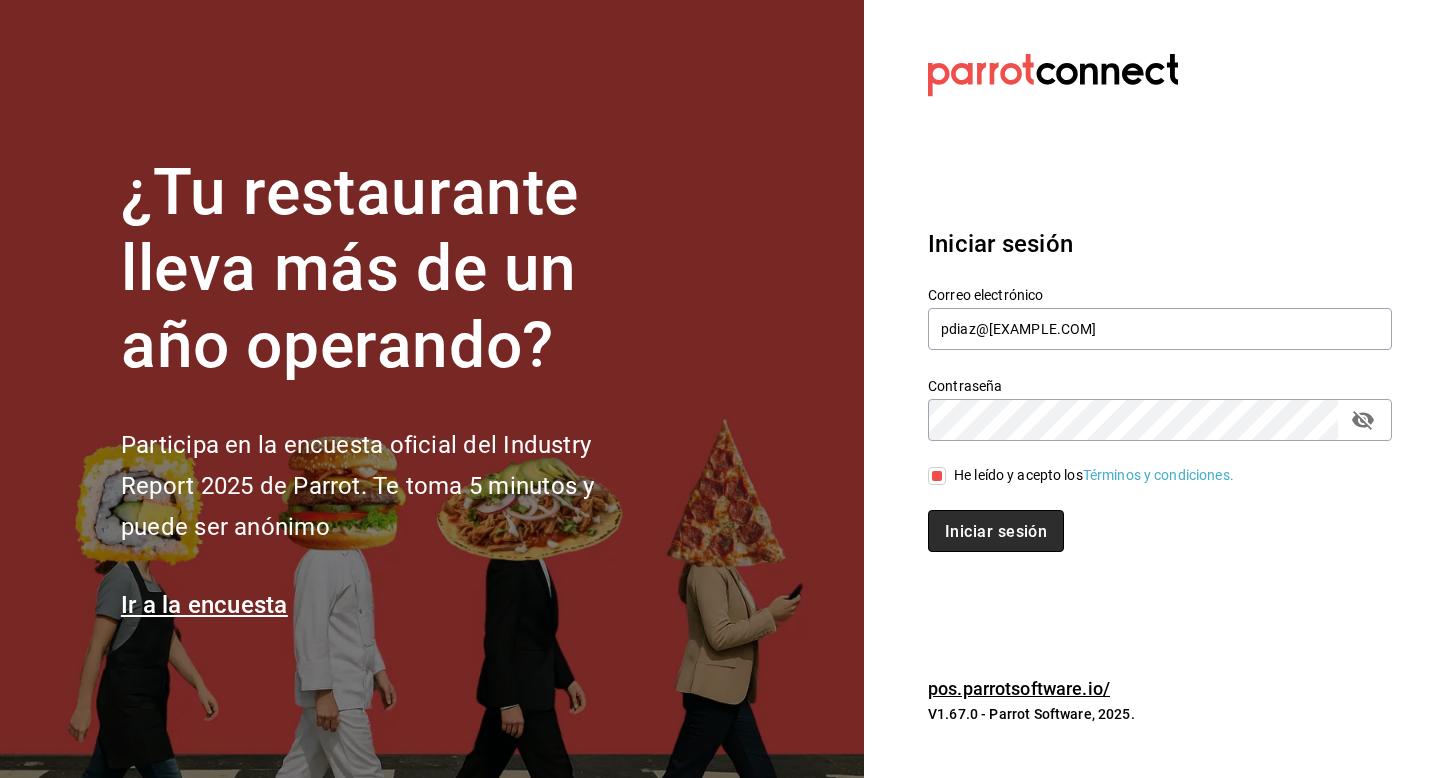 click on "Iniciar sesión" at bounding box center [996, 531] 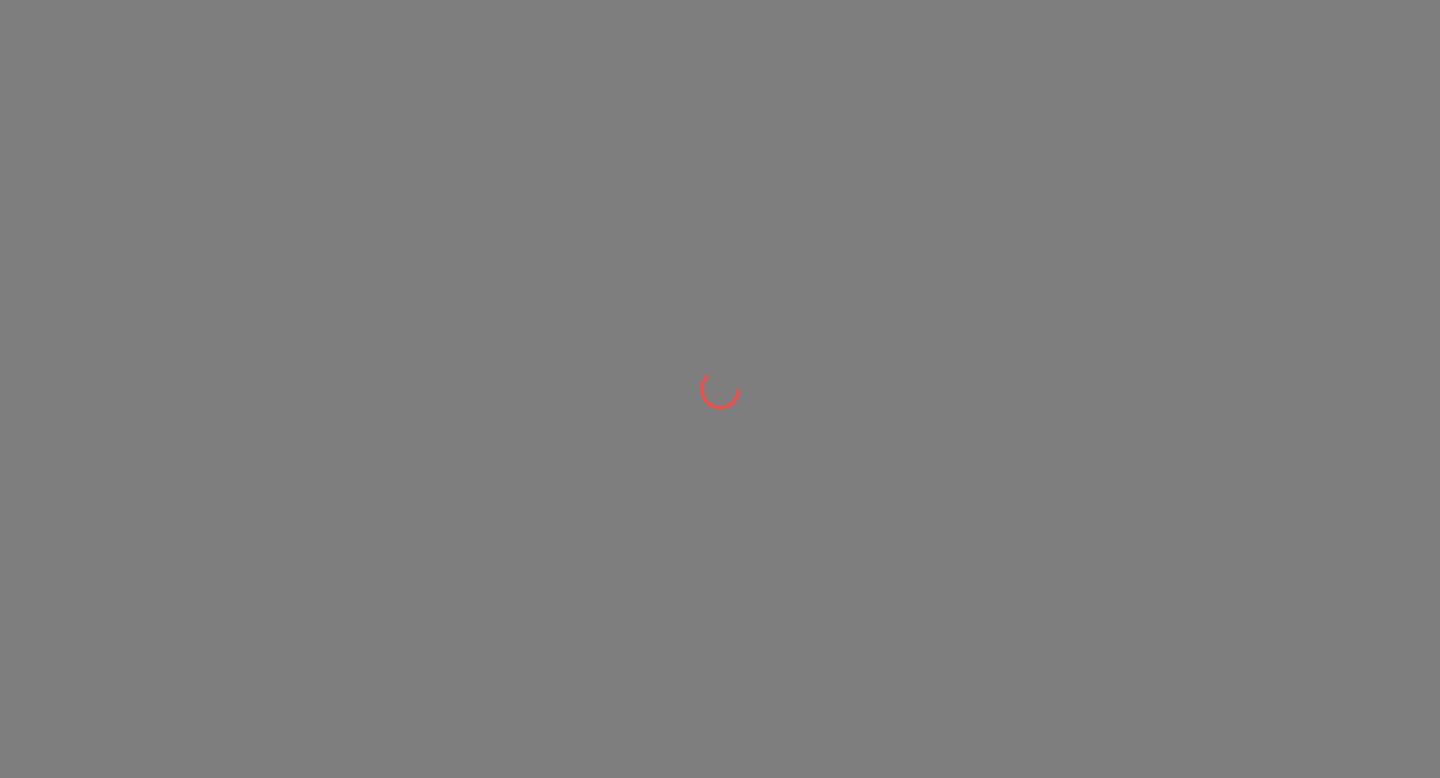 scroll, scrollTop: 0, scrollLeft: 0, axis: both 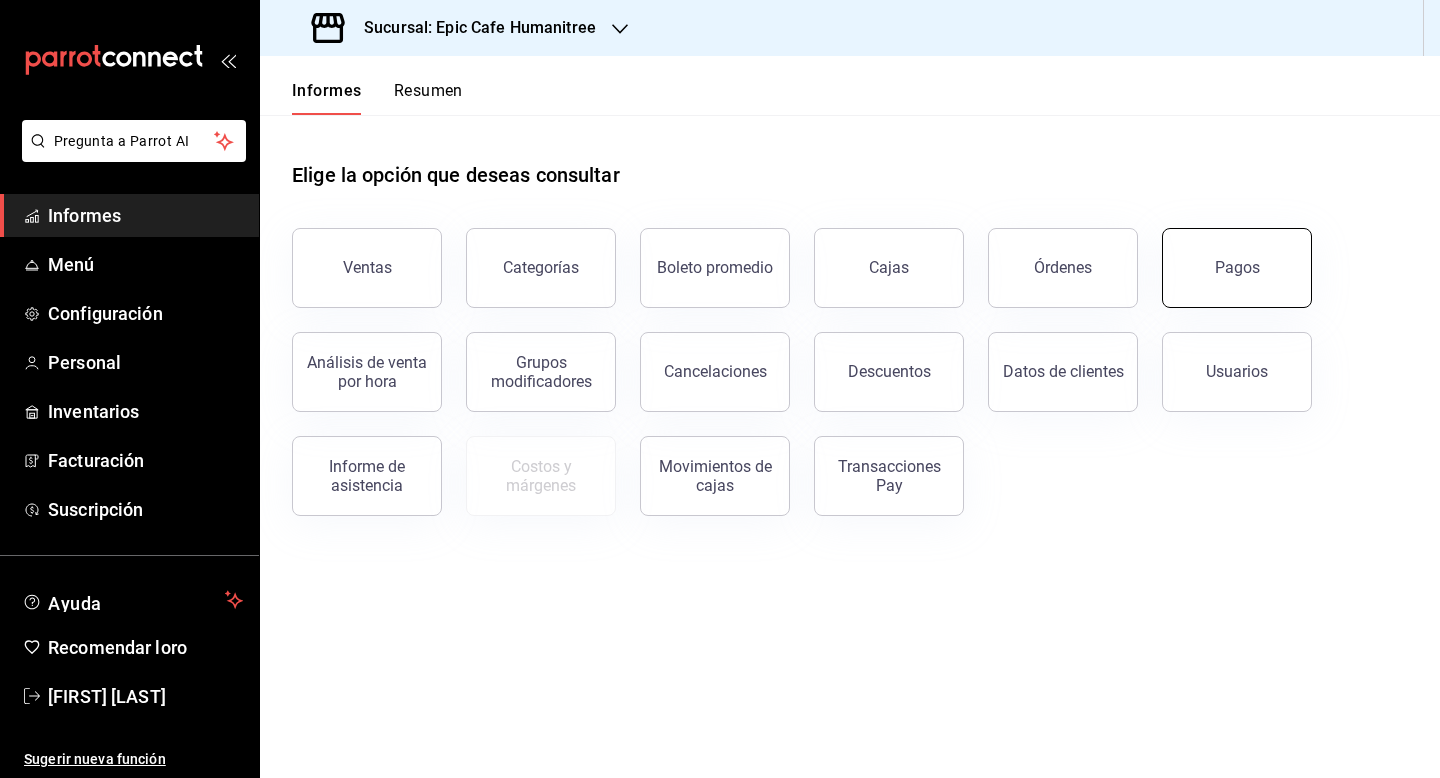 click on "Pagos" at bounding box center (1237, 268) 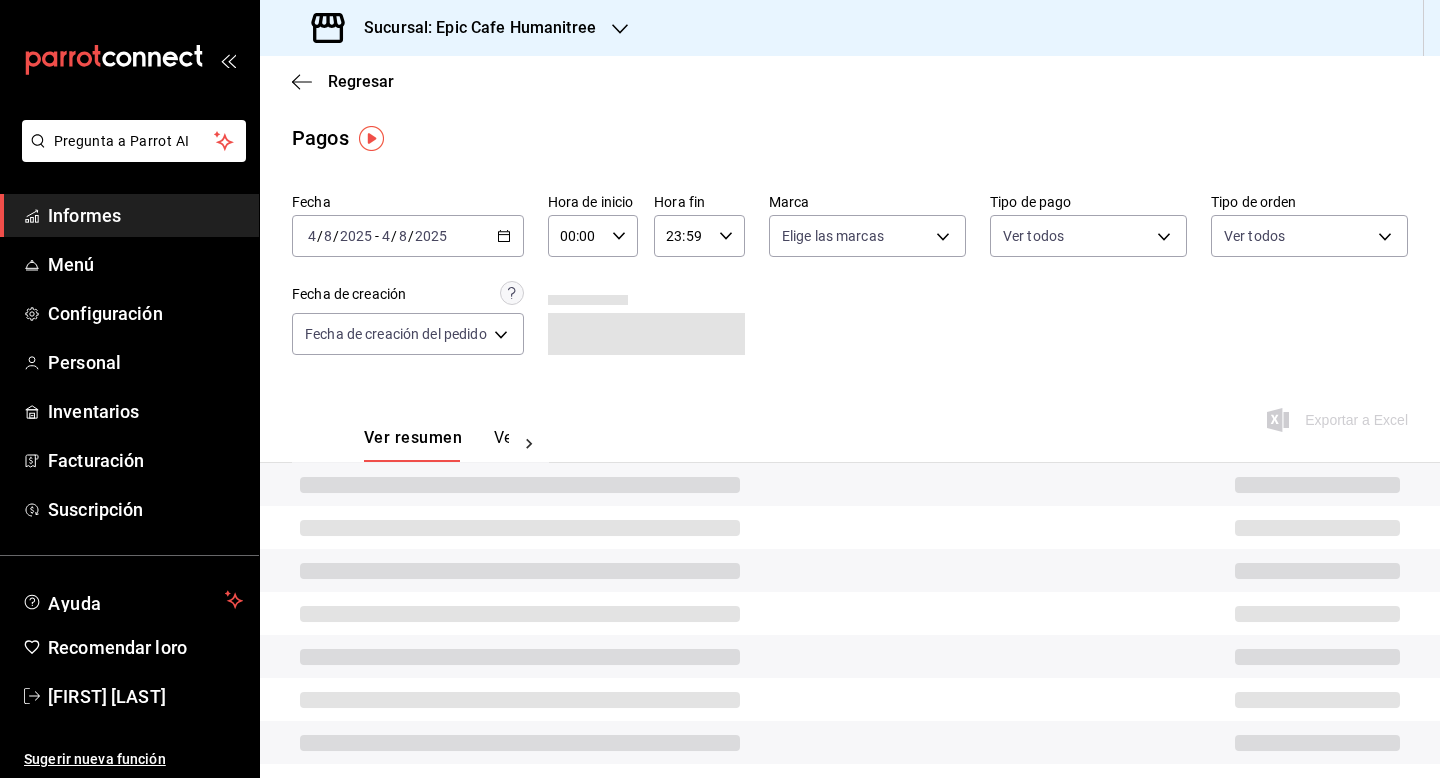 click 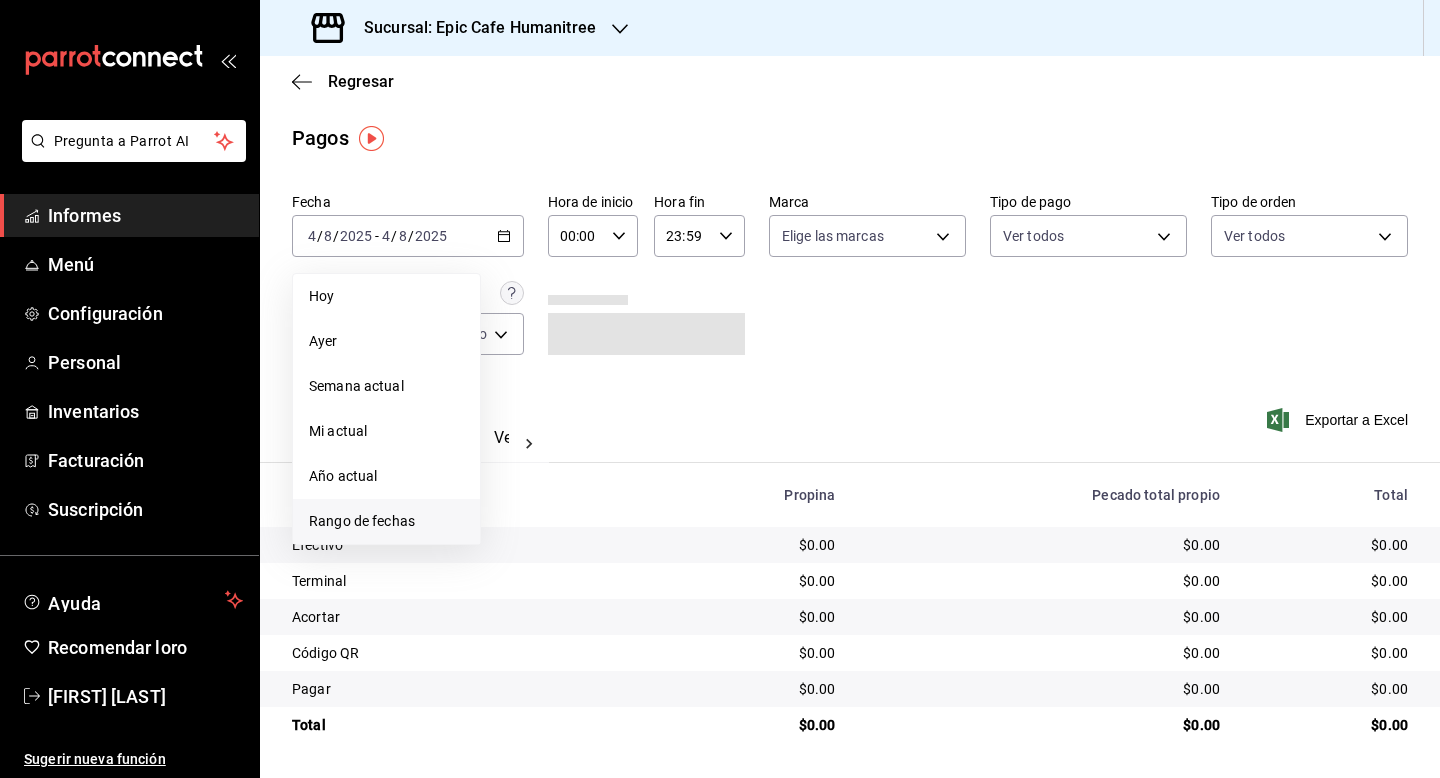 click on "Rango de fechas" at bounding box center [386, 521] 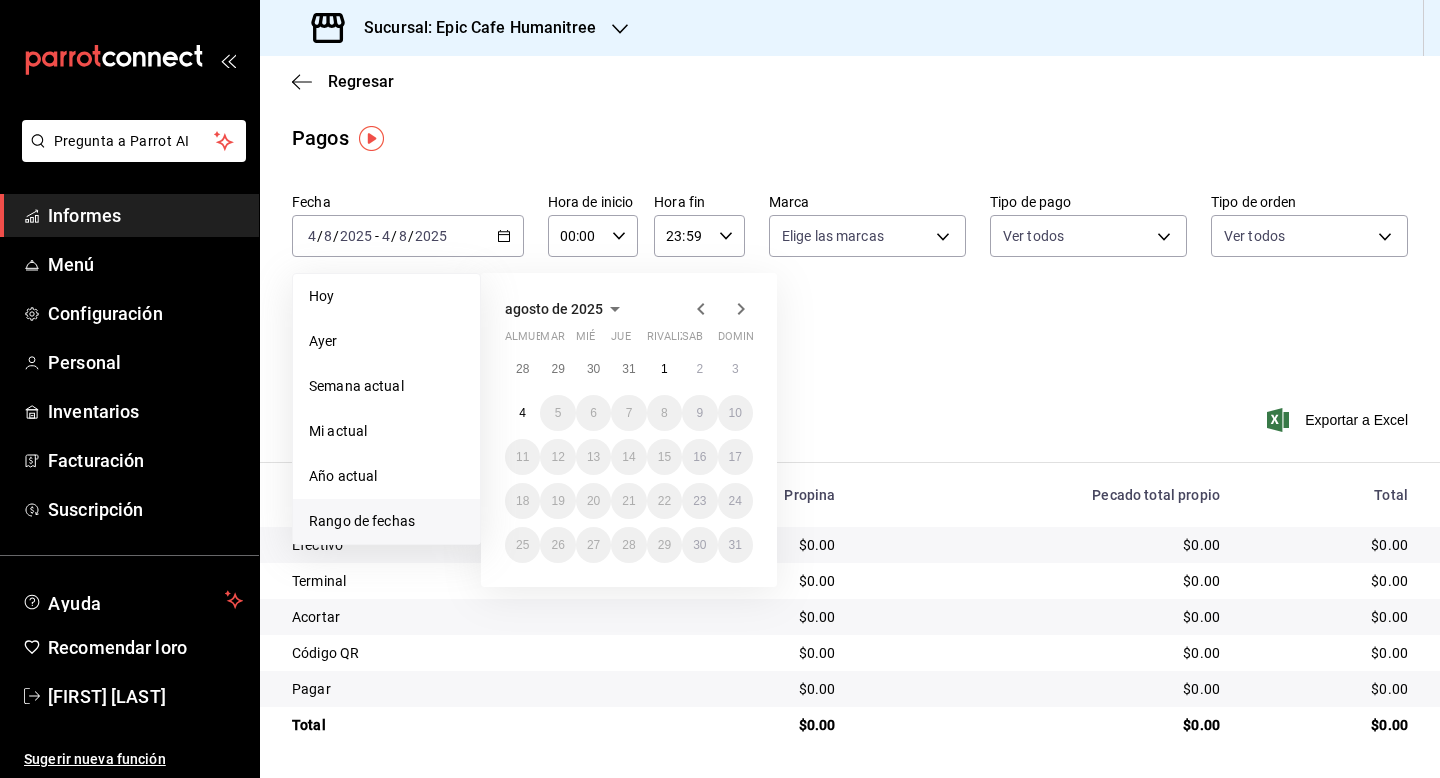 click 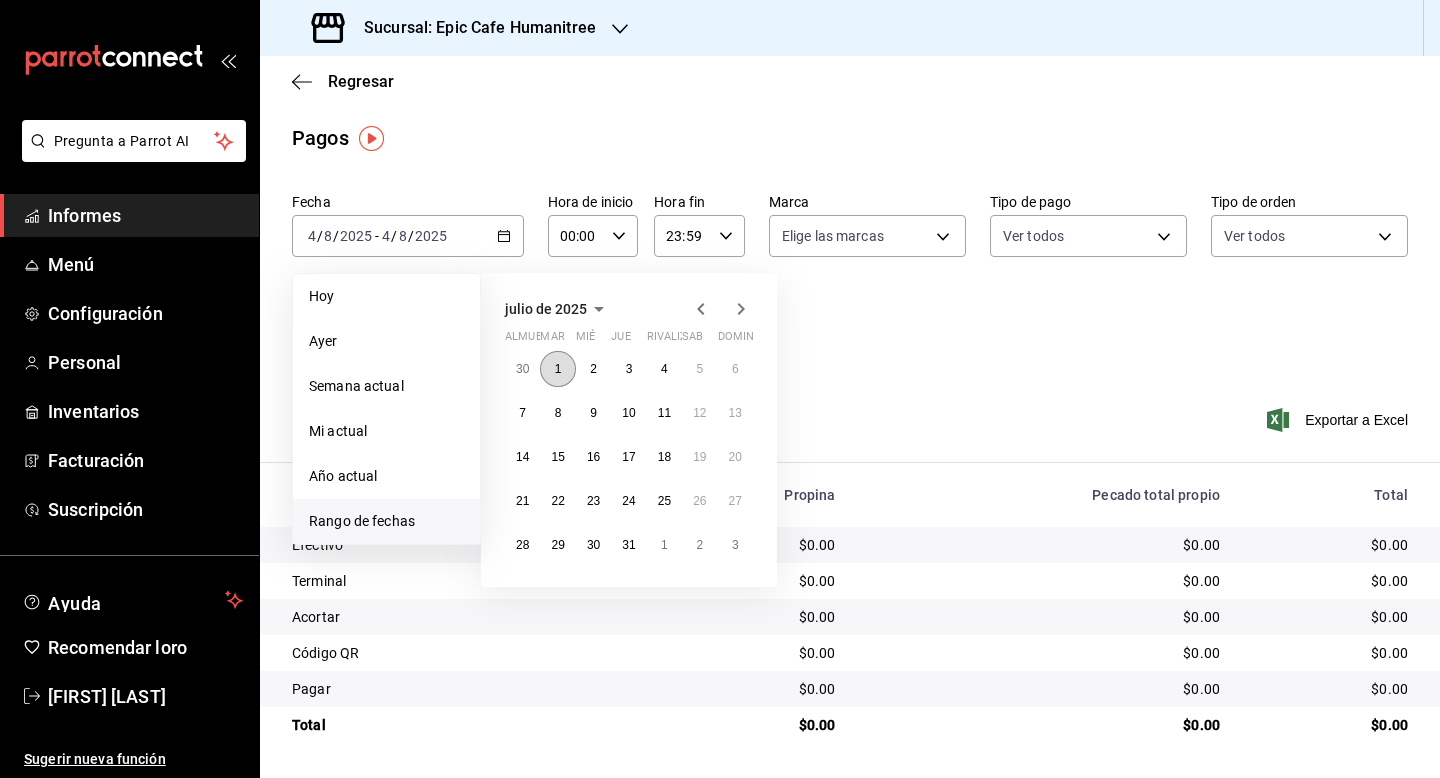 click on "1" at bounding box center [558, 369] 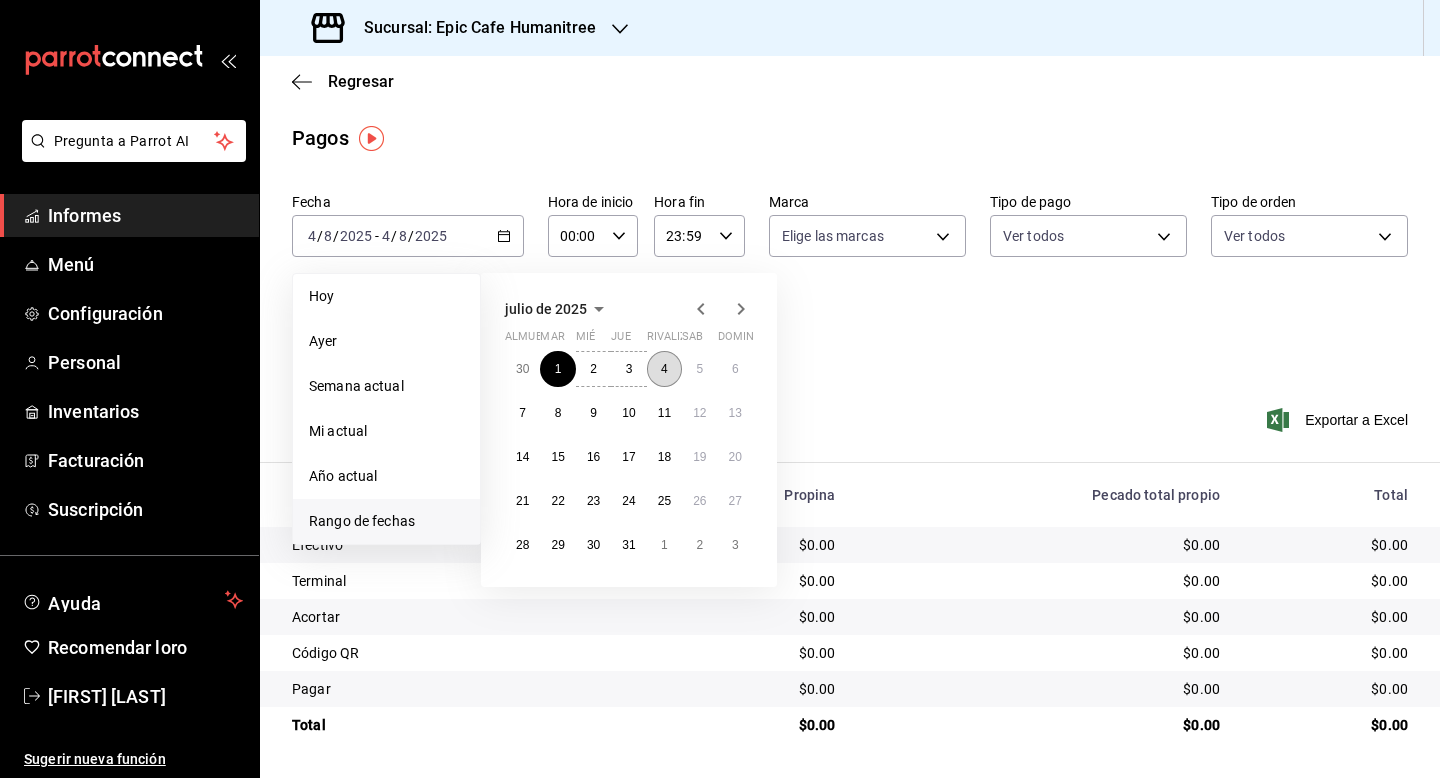 click on "4" at bounding box center (664, 369) 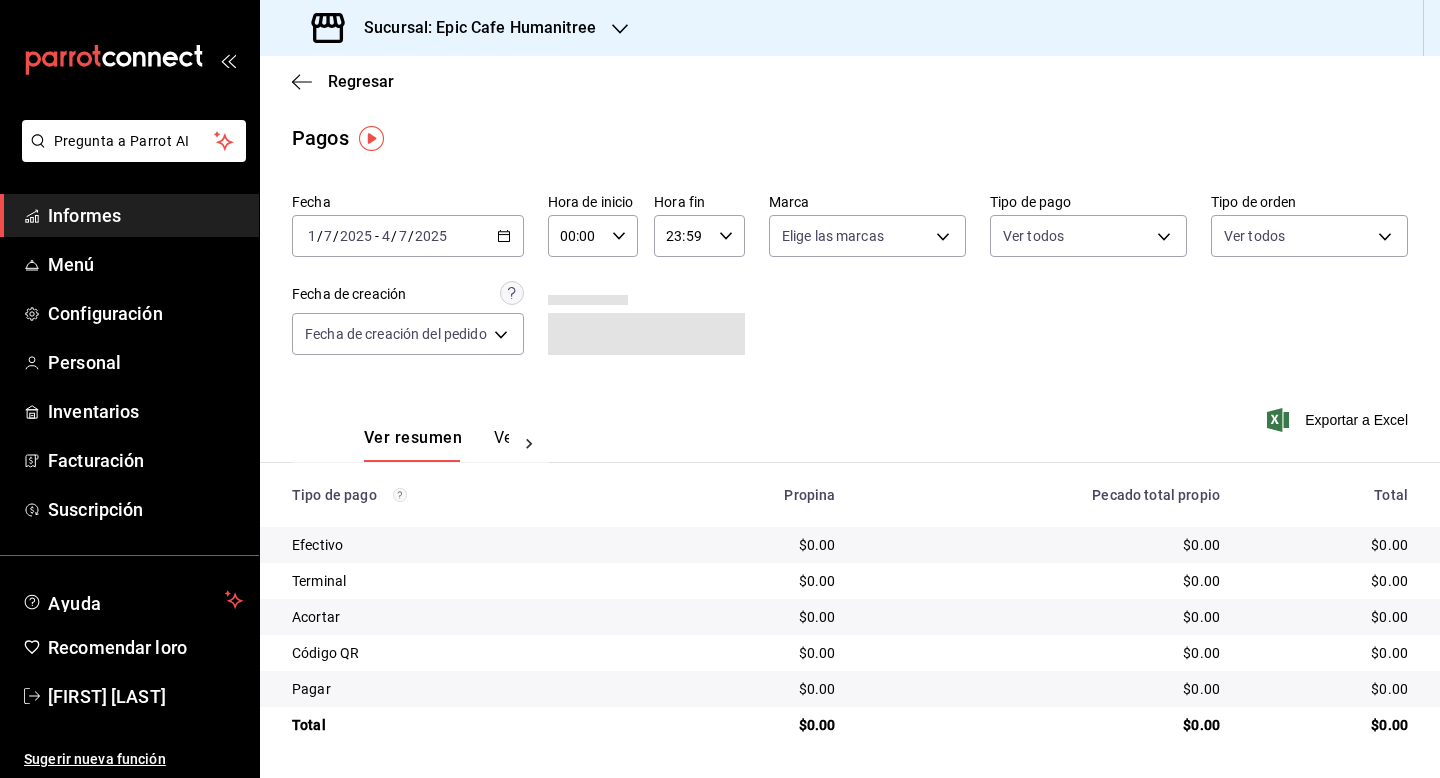 click 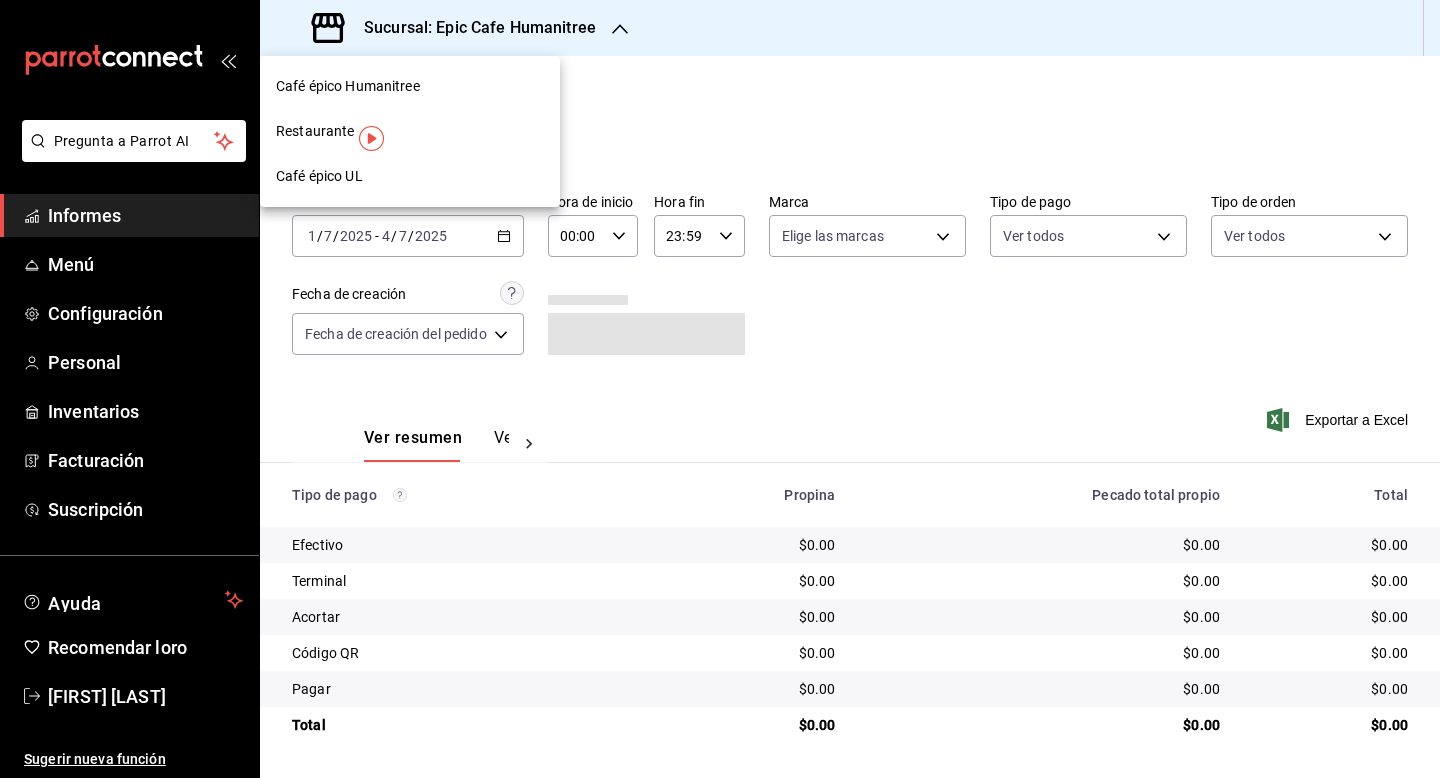 click on "Restaurante UL" at bounding box center [325, 131] 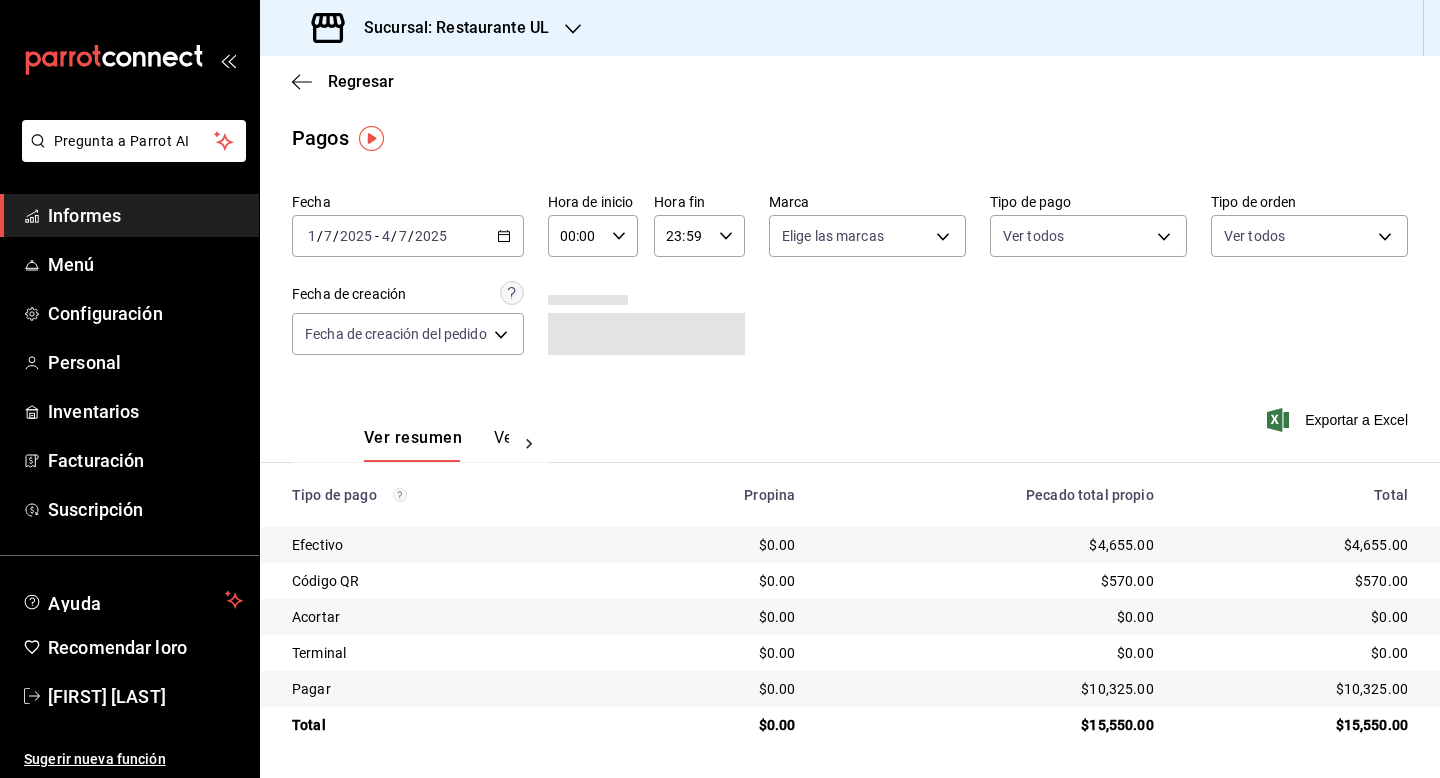 click on "2025-07-01 1 / 7 / 2025 - 2025-07-04 4 / 7 / 2025" at bounding box center (408, 236) 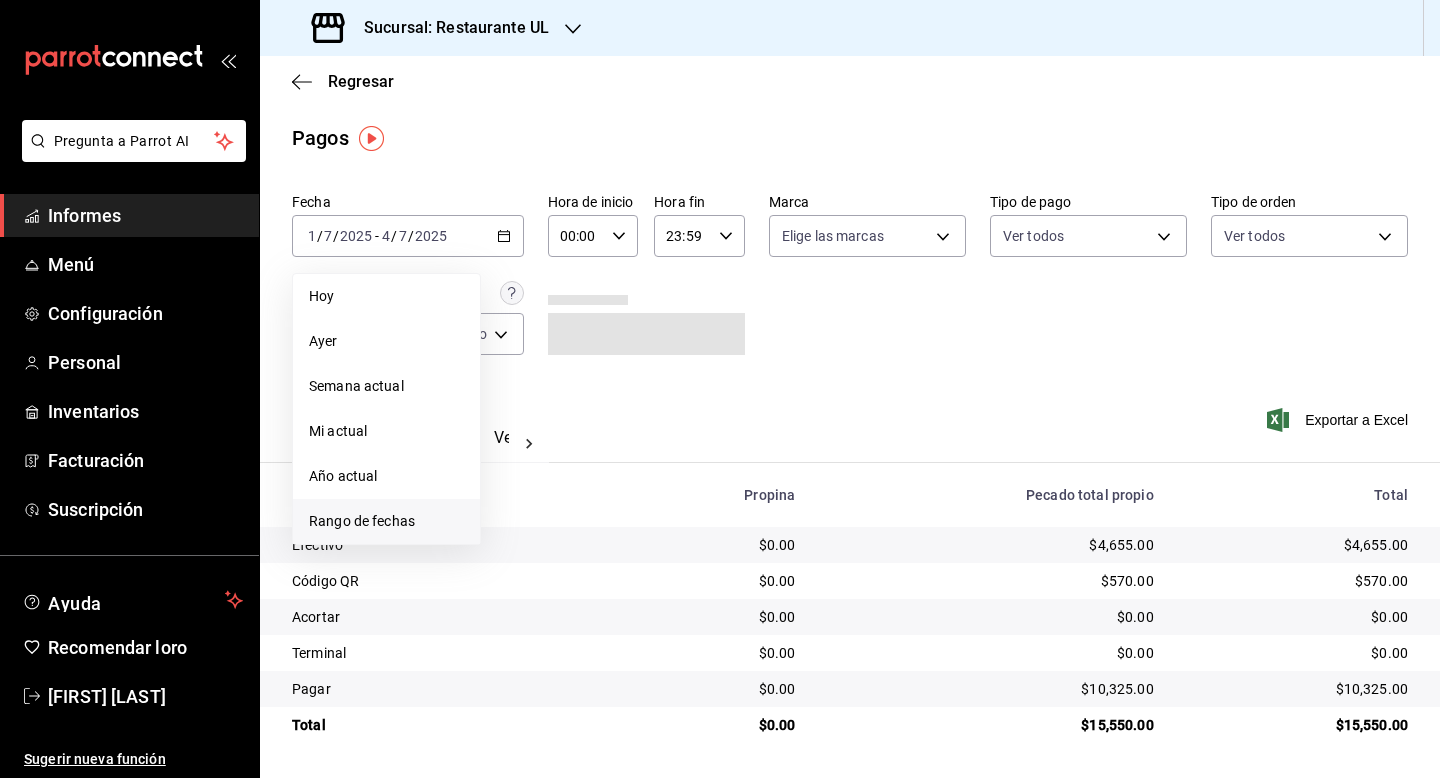 click on "Rango de fechas" at bounding box center (362, 521) 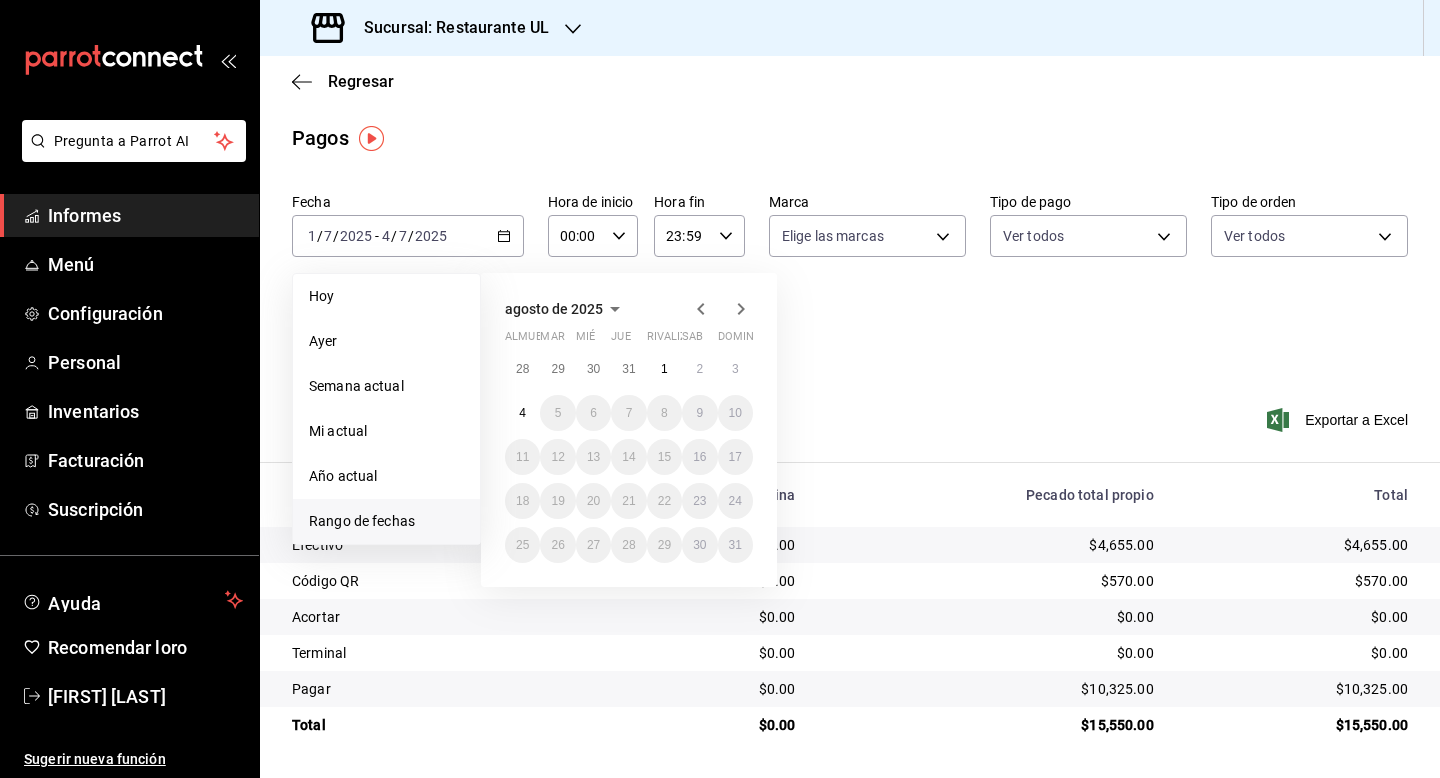 click 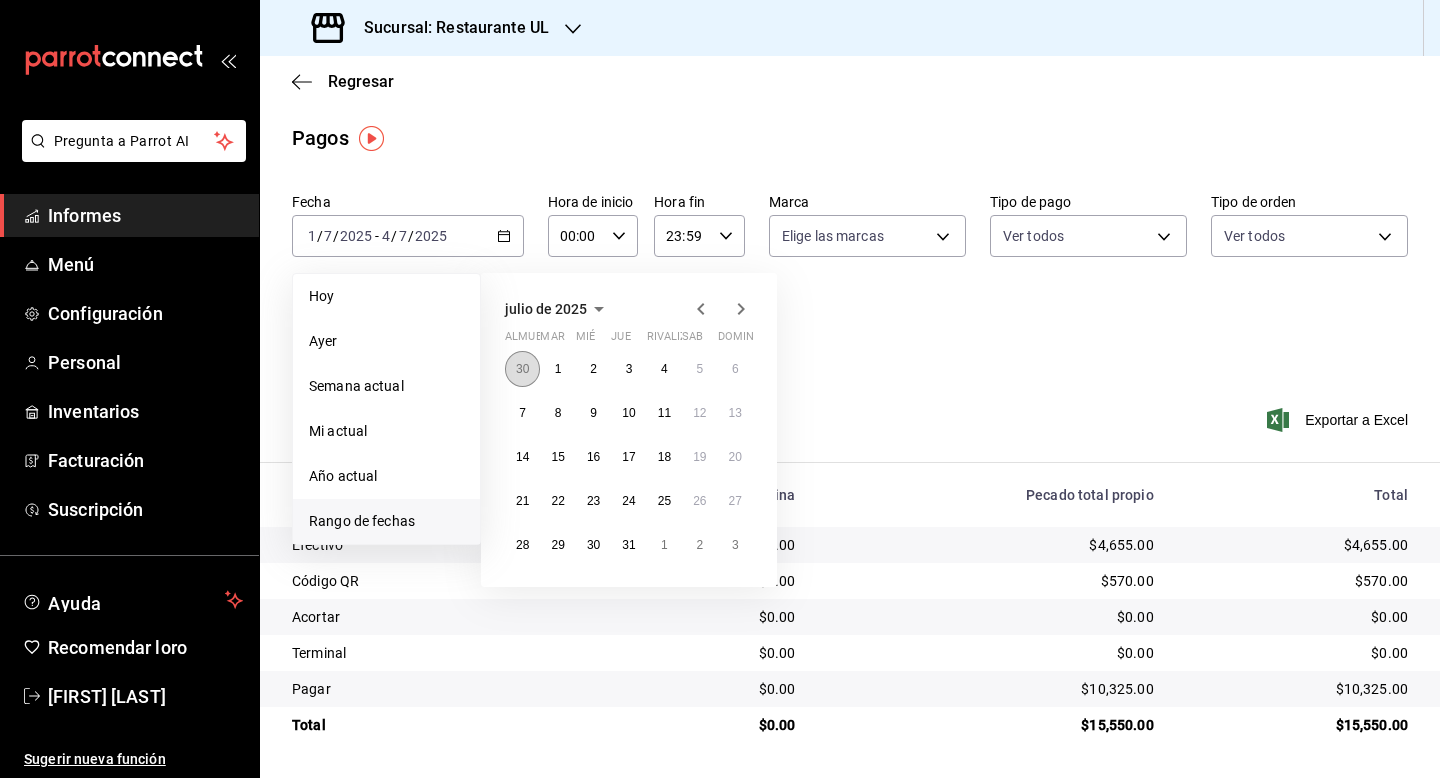 click on "30" at bounding box center [522, 369] 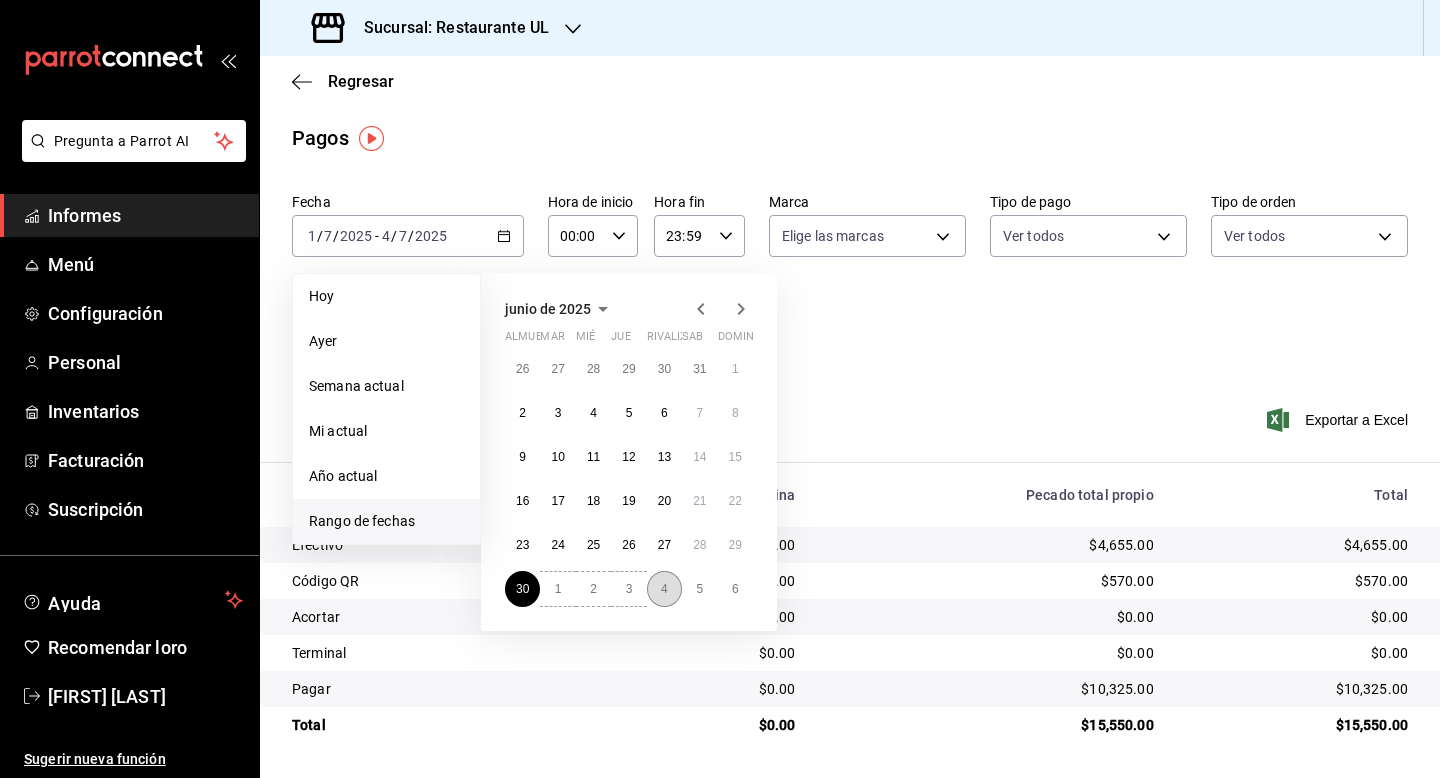 click on "4" at bounding box center (664, 589) 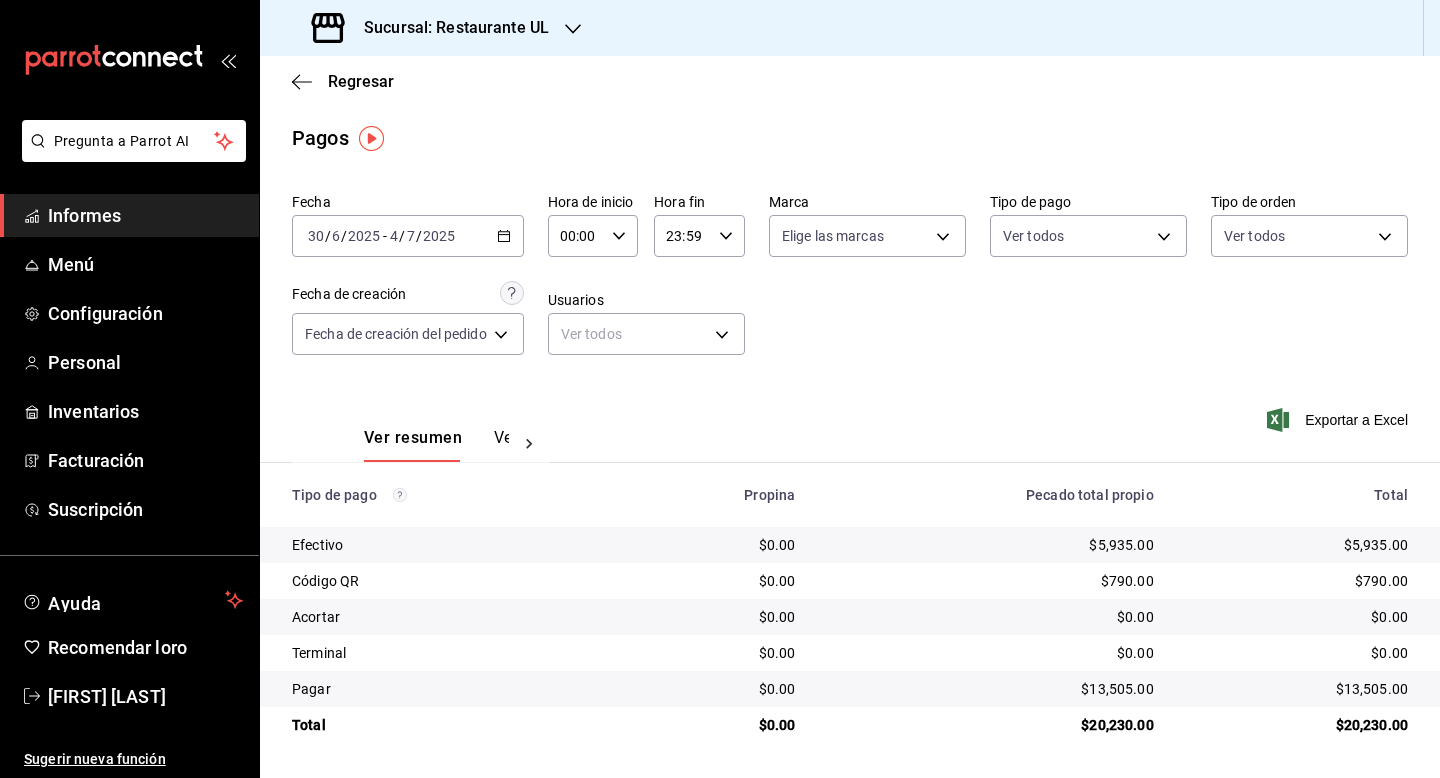 click 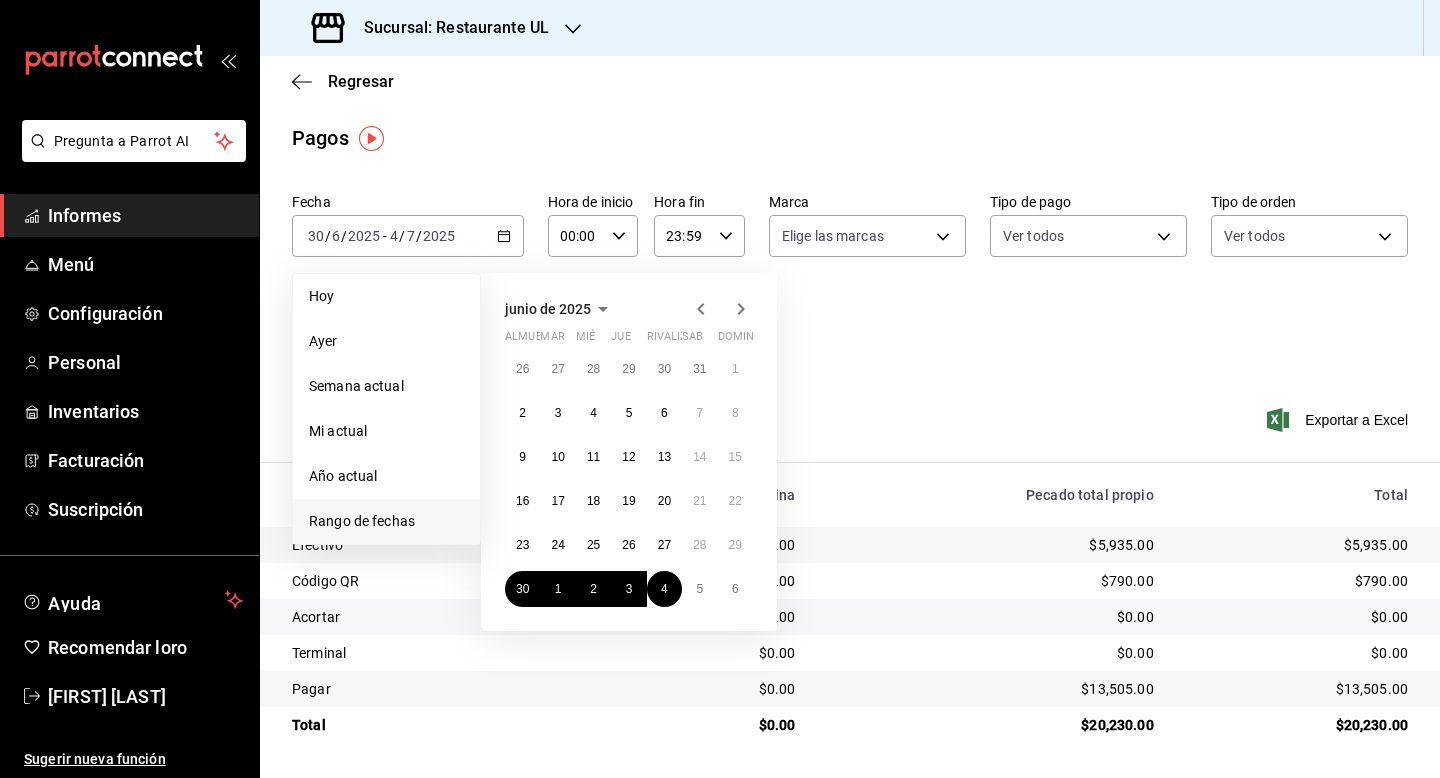 click 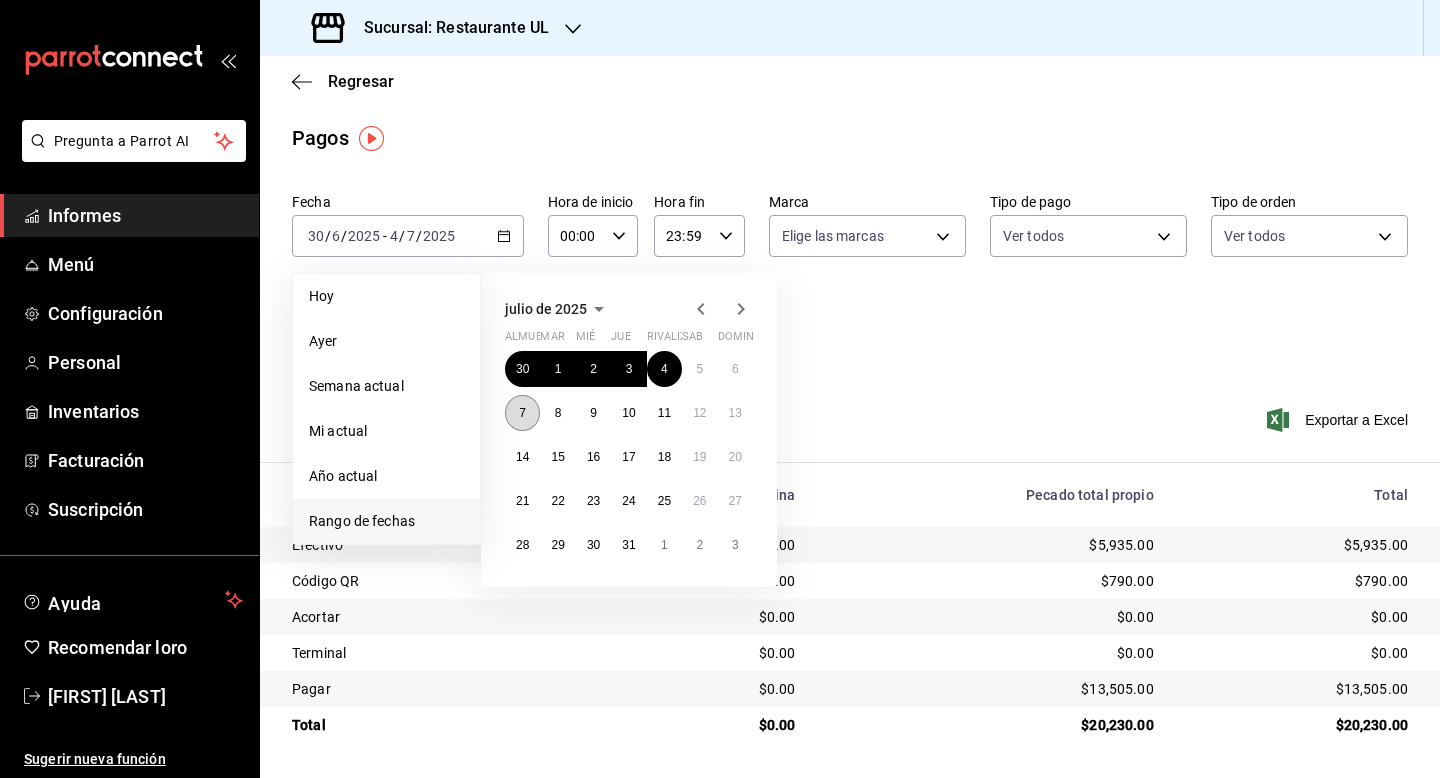 click on "7" at bounding box center (522, 413) 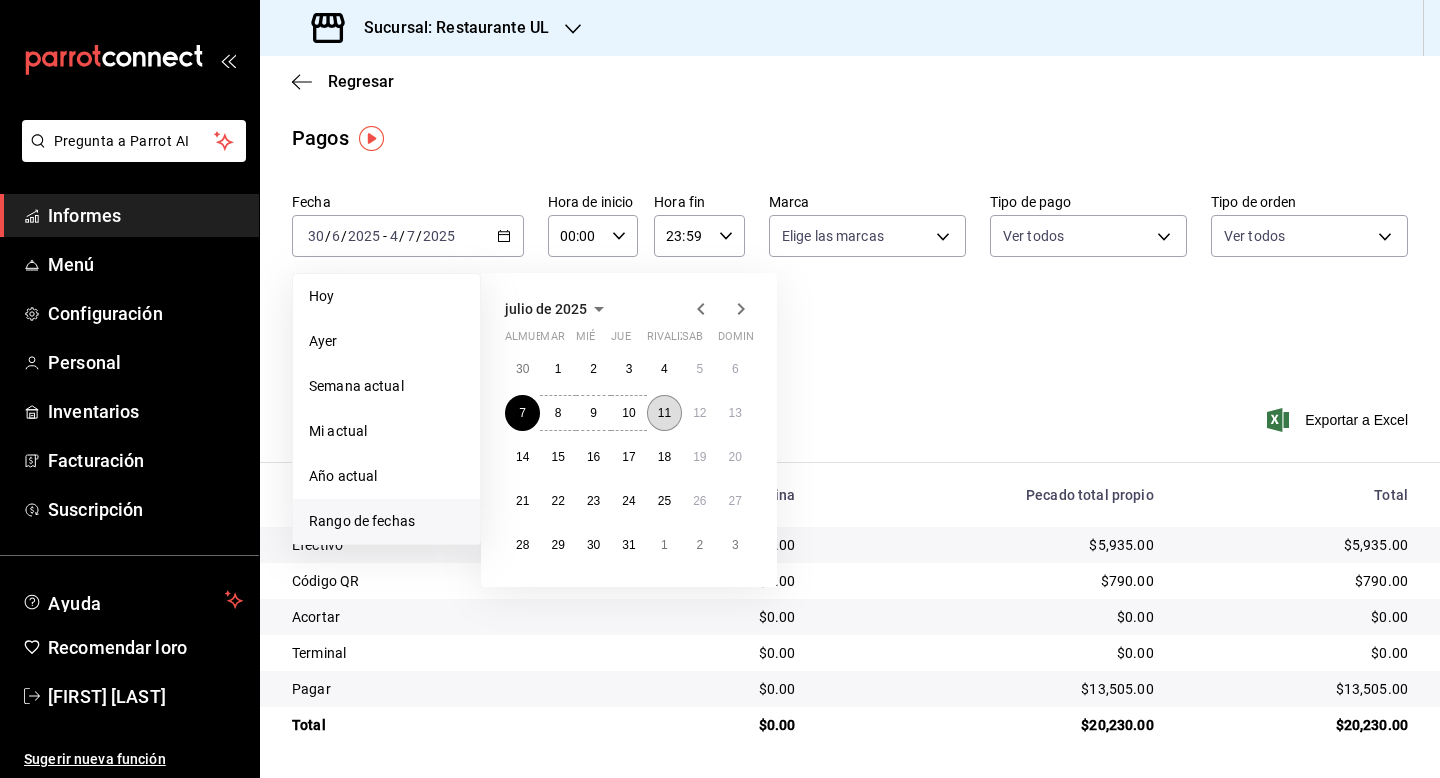 click on "11" at bounding box center [664, 413] 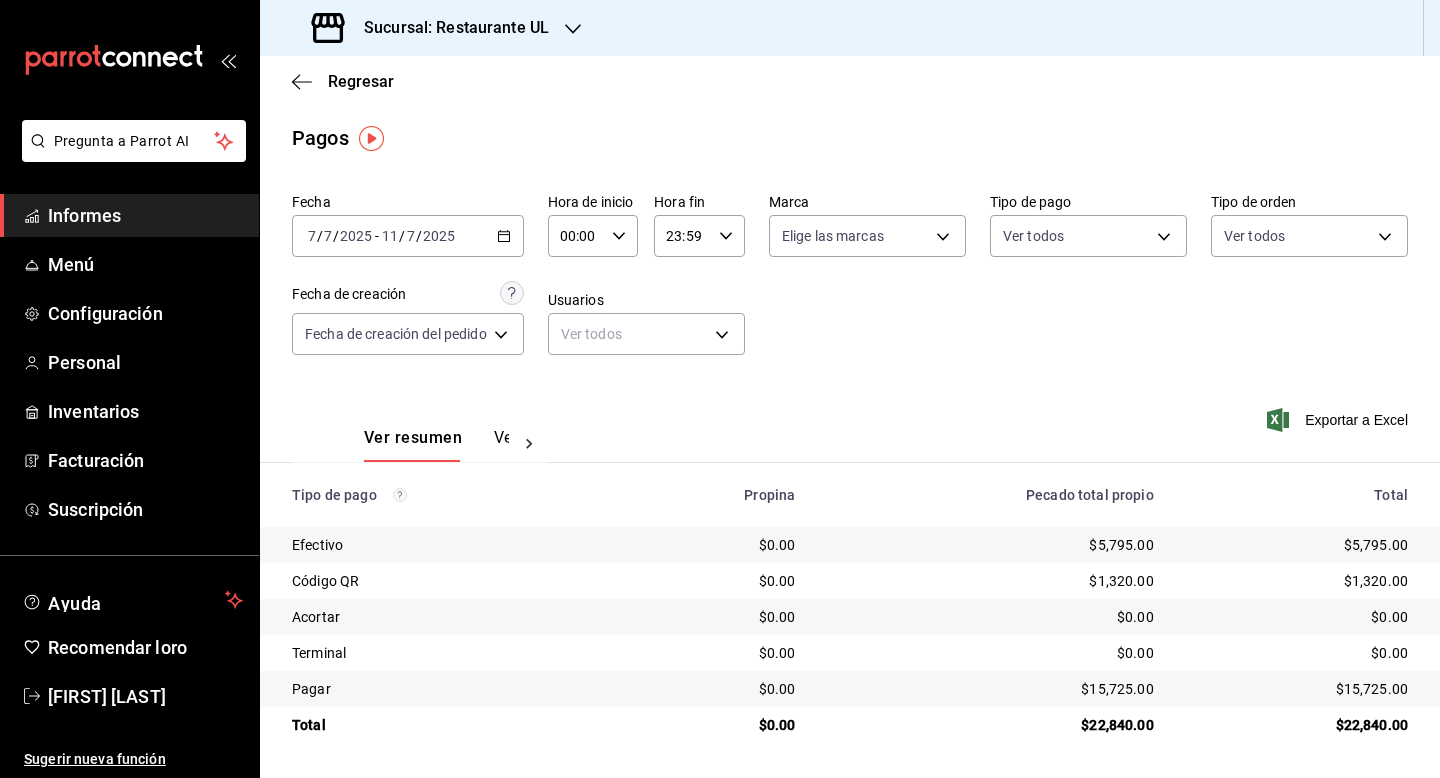 click on "2025-07-07 7 / 7 / 2025 - 2025-07-11 11 / 7 / 2025" at bounding box center [408, 236] 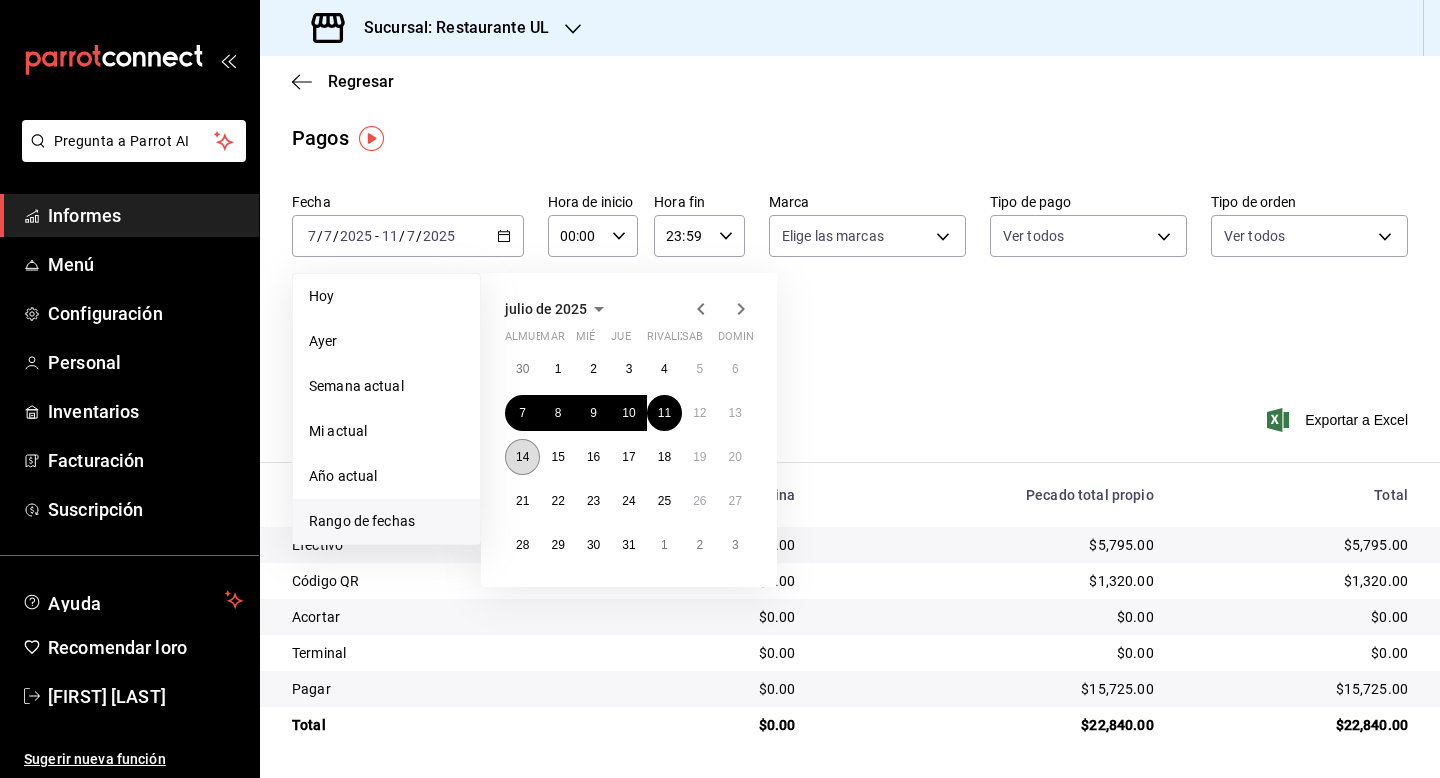 click on "14" at bounding box center (522, 457) 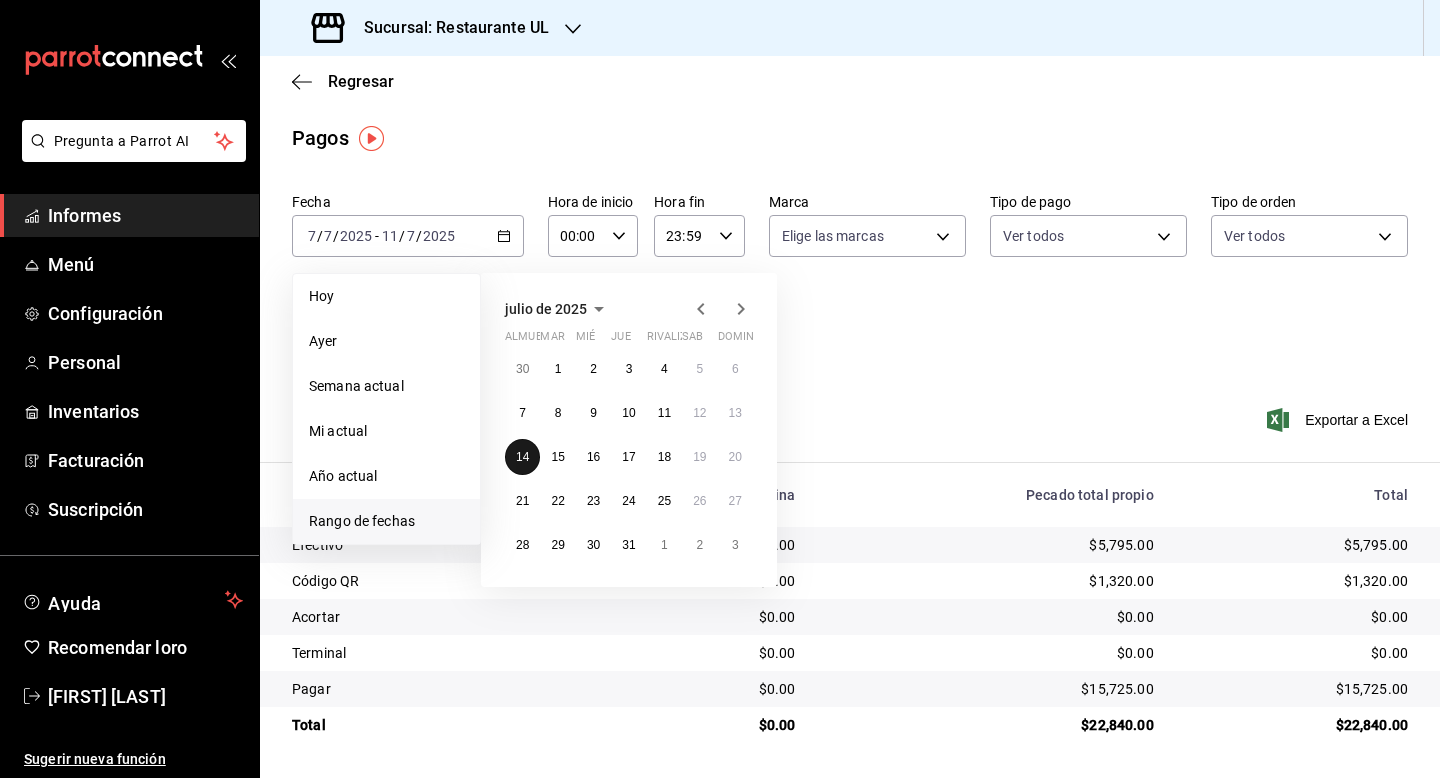 click on "14" at bounding box center (522, 457) 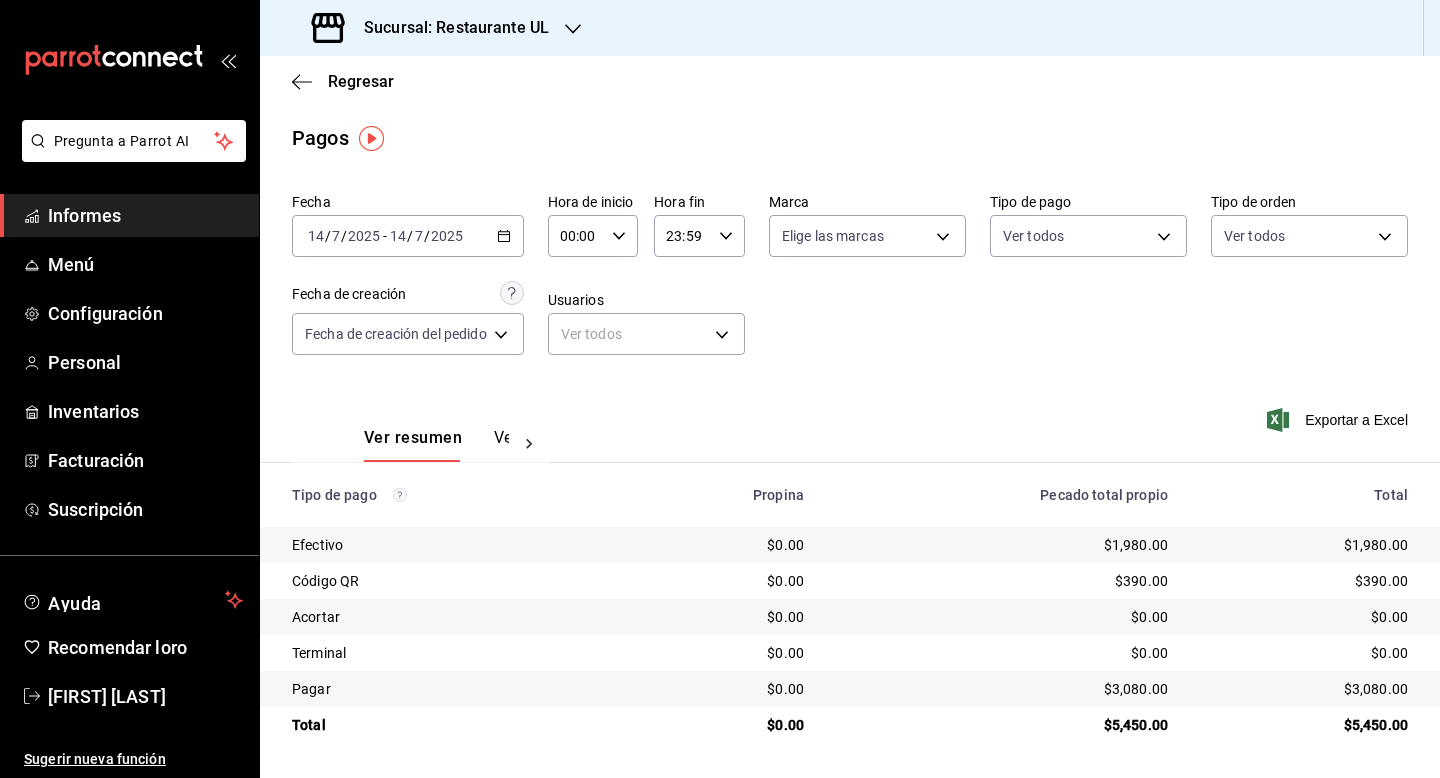 click on "2025-07-14 14 / 7 / 2025 - 2025-07-14 14 / 7 / 2025" at bounding box center (408, 236) 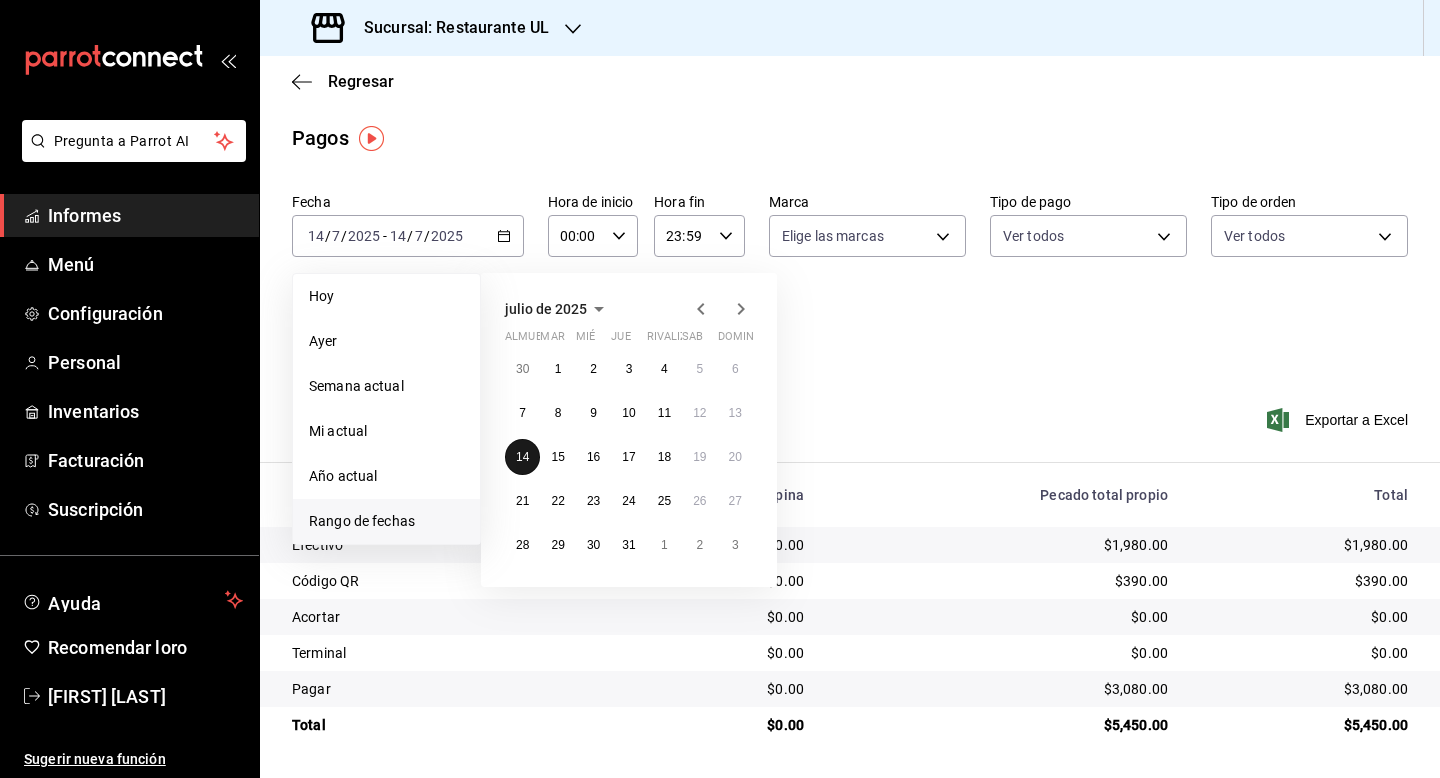 click on "14" at bounding box center [522, 457] 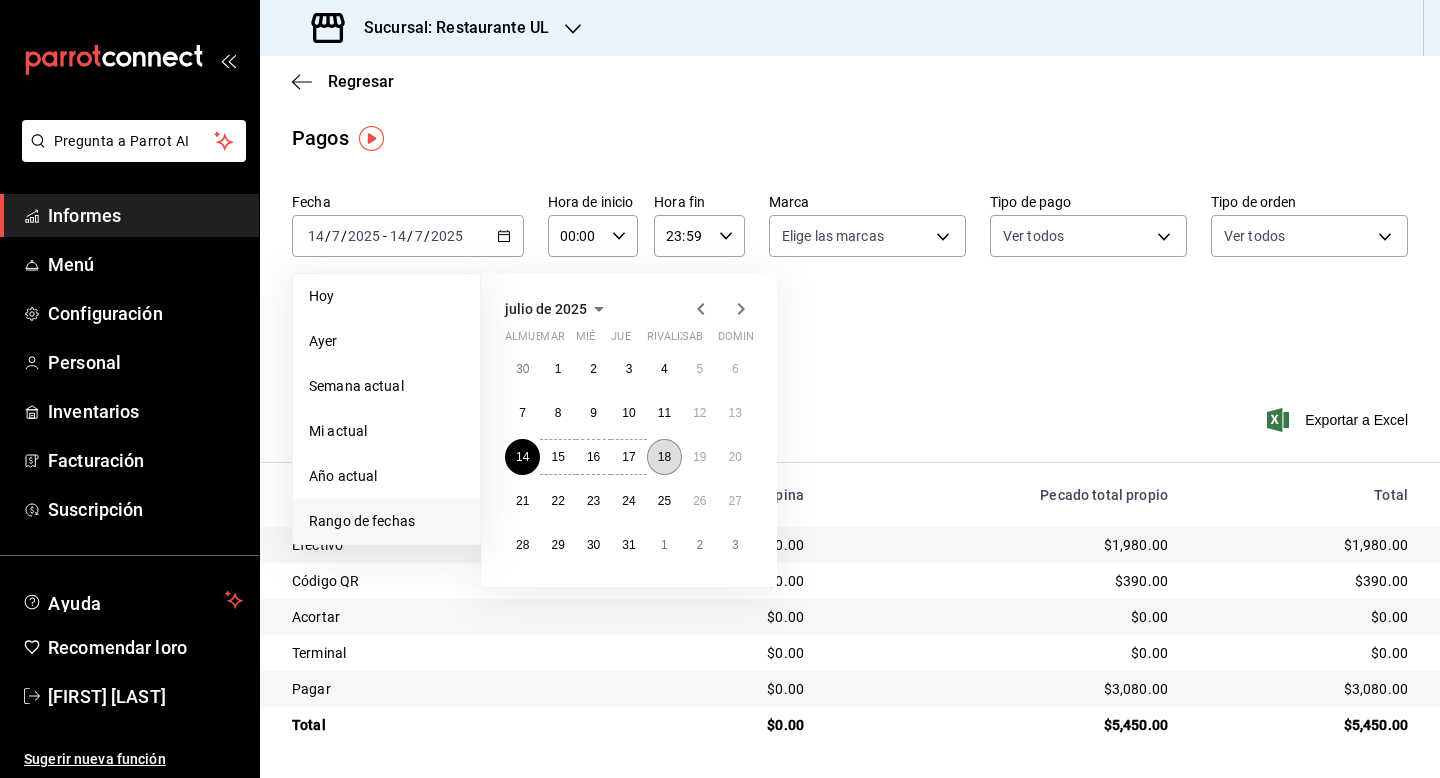 click on "18" at bounding box center (664, 457) 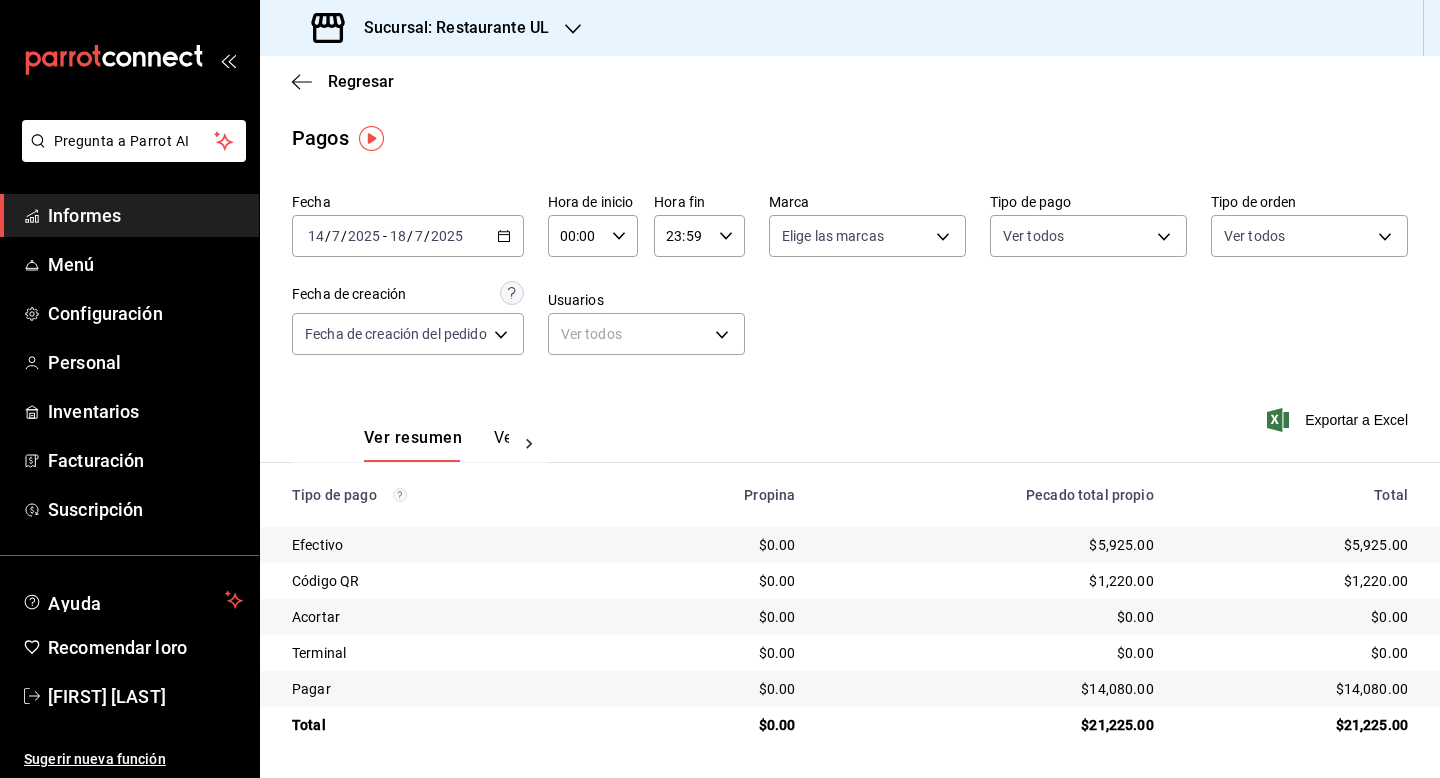 click 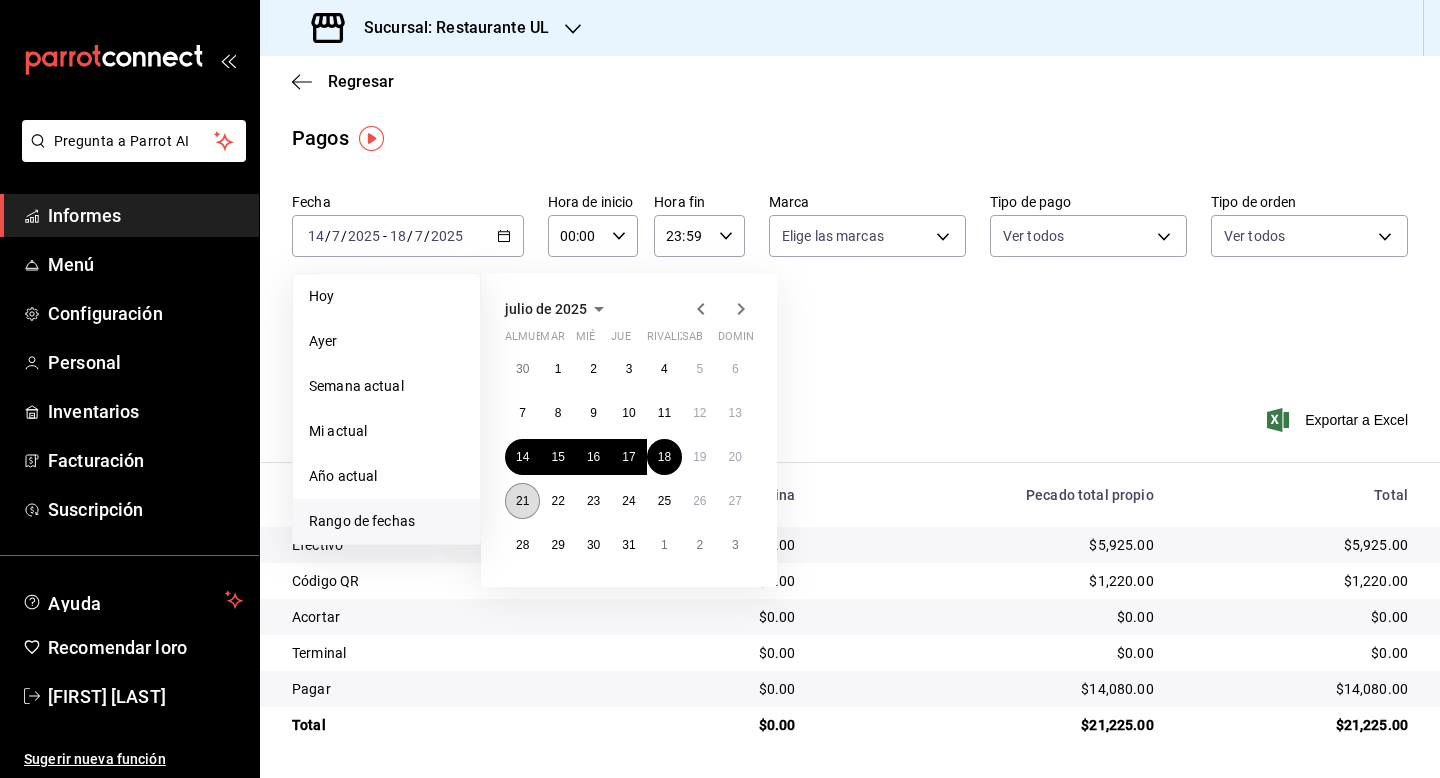 click on "21" at bounding box center (522, 501) 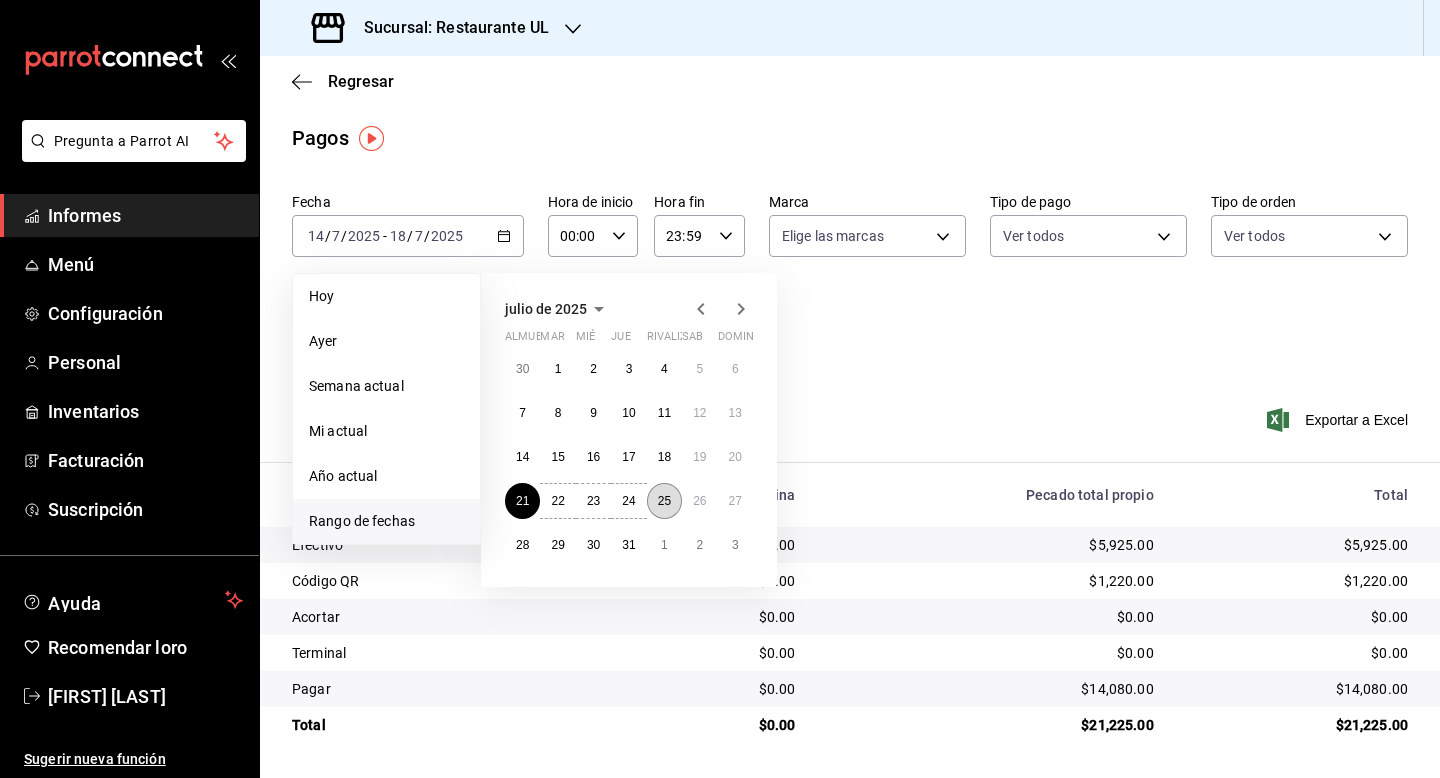 click on "25" at bounding box center [664, 501] 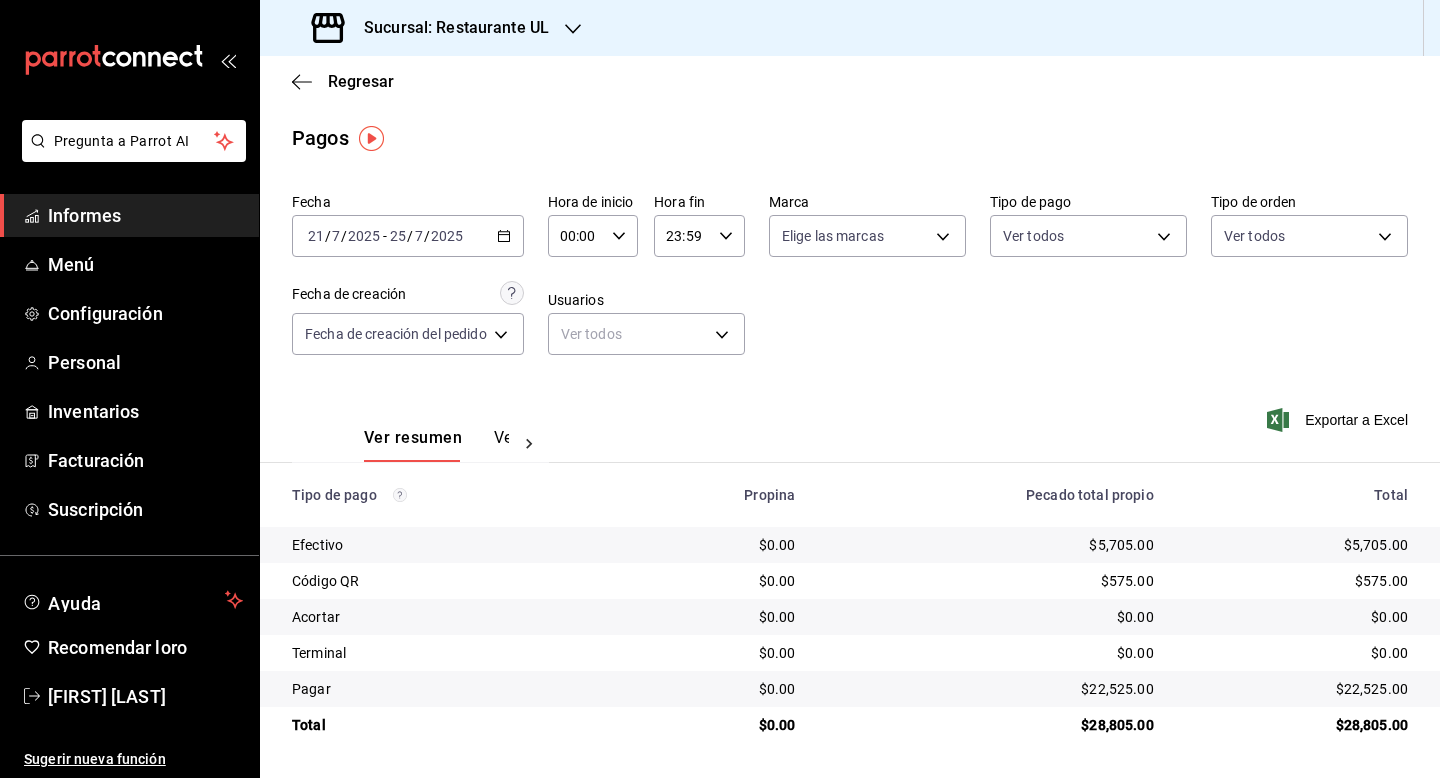 click 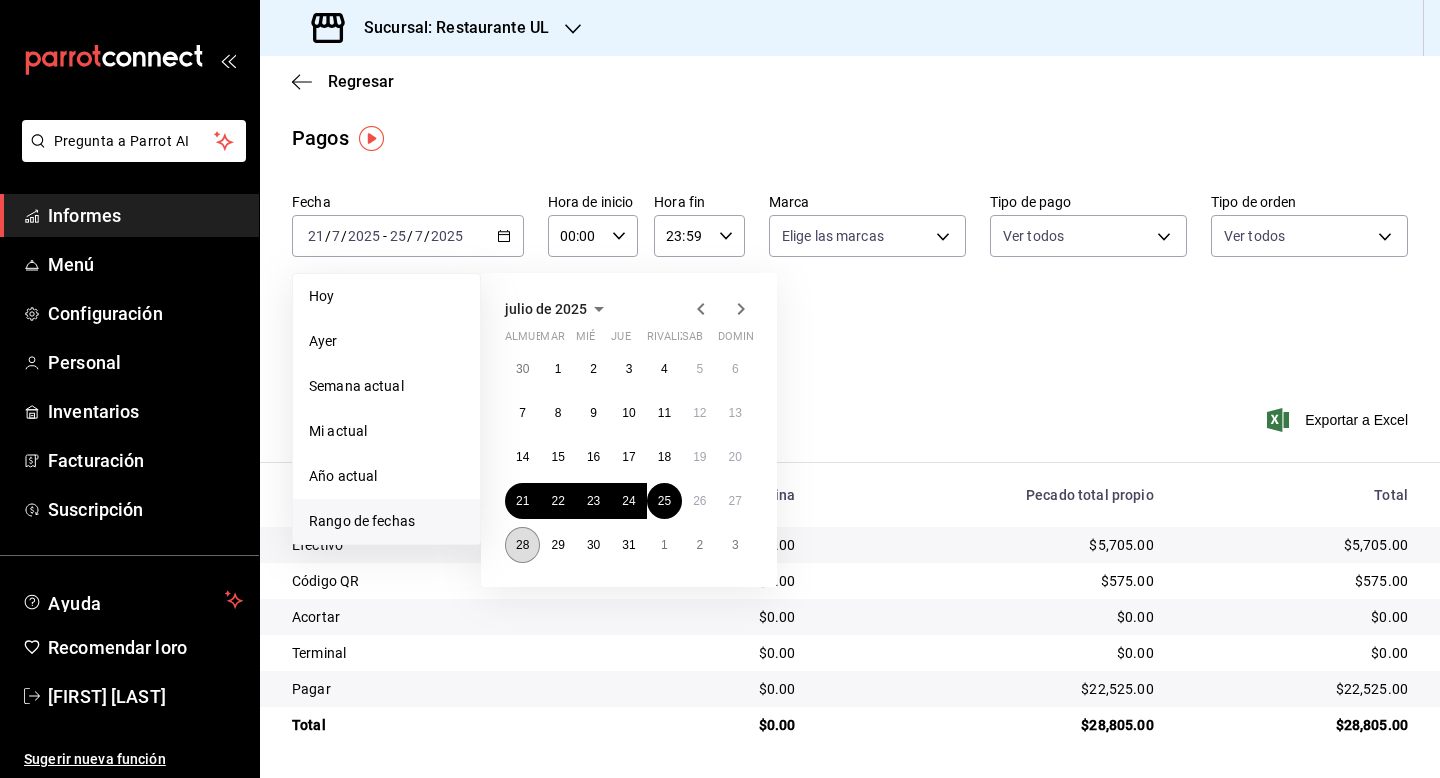 click on "28" at bounding box center [522, 545] 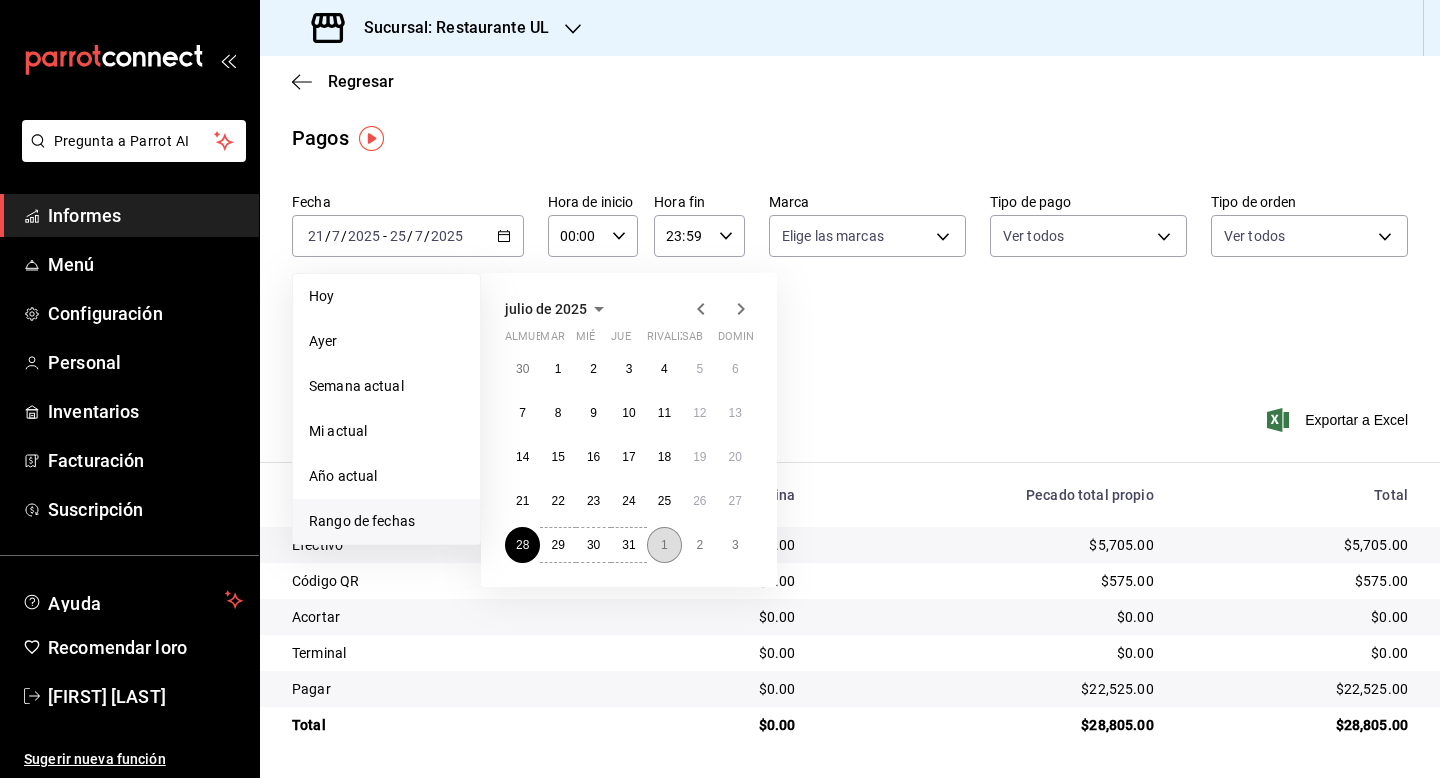 click on "1" at bounding box center [664, 545] 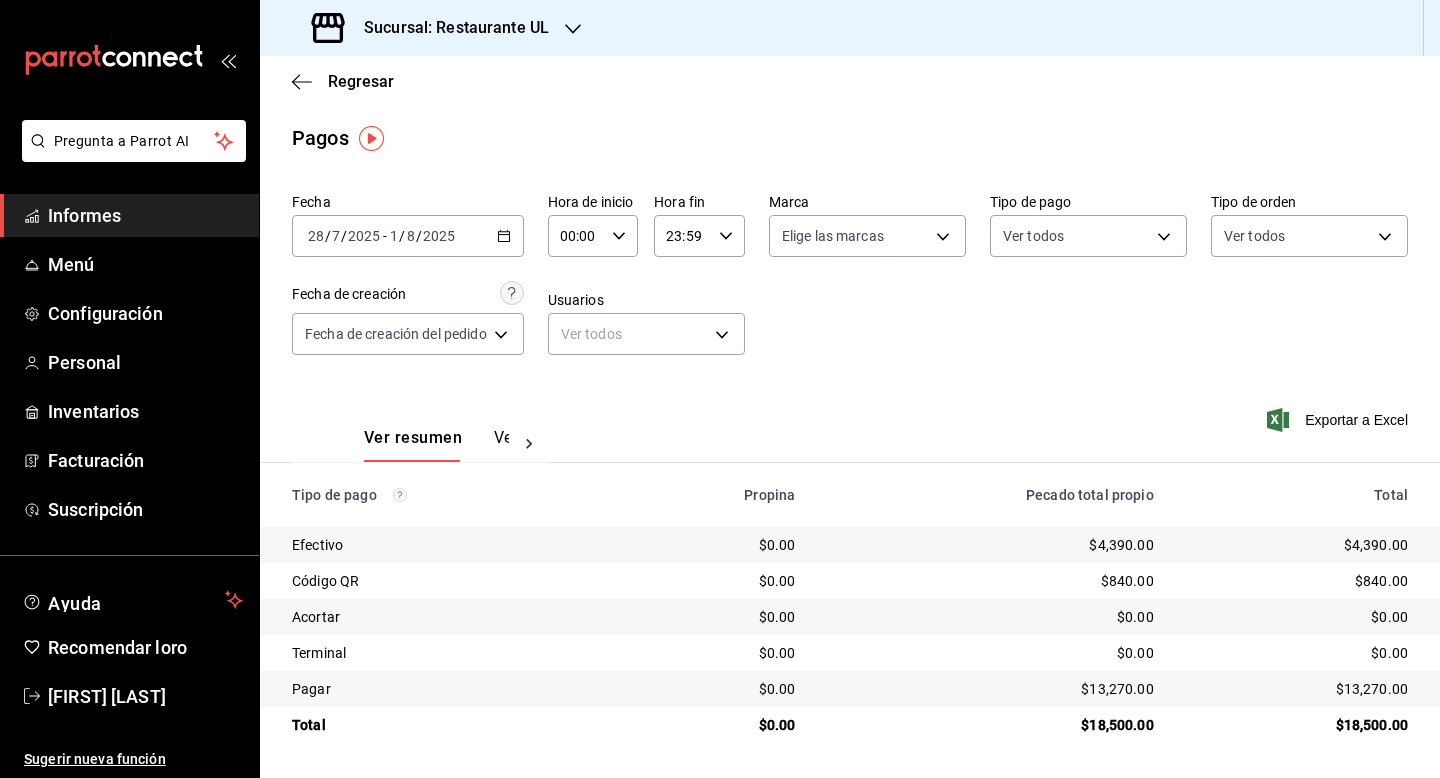 click 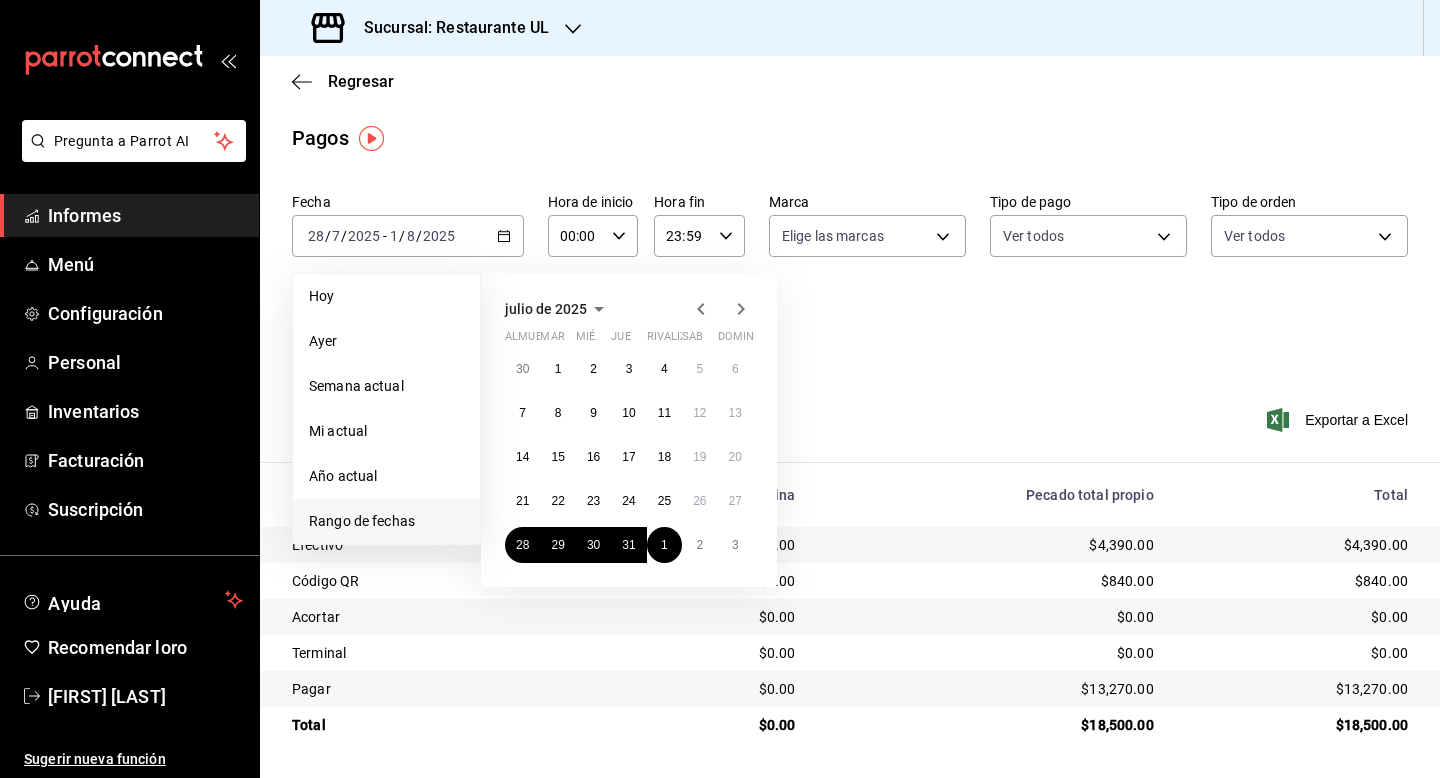 click 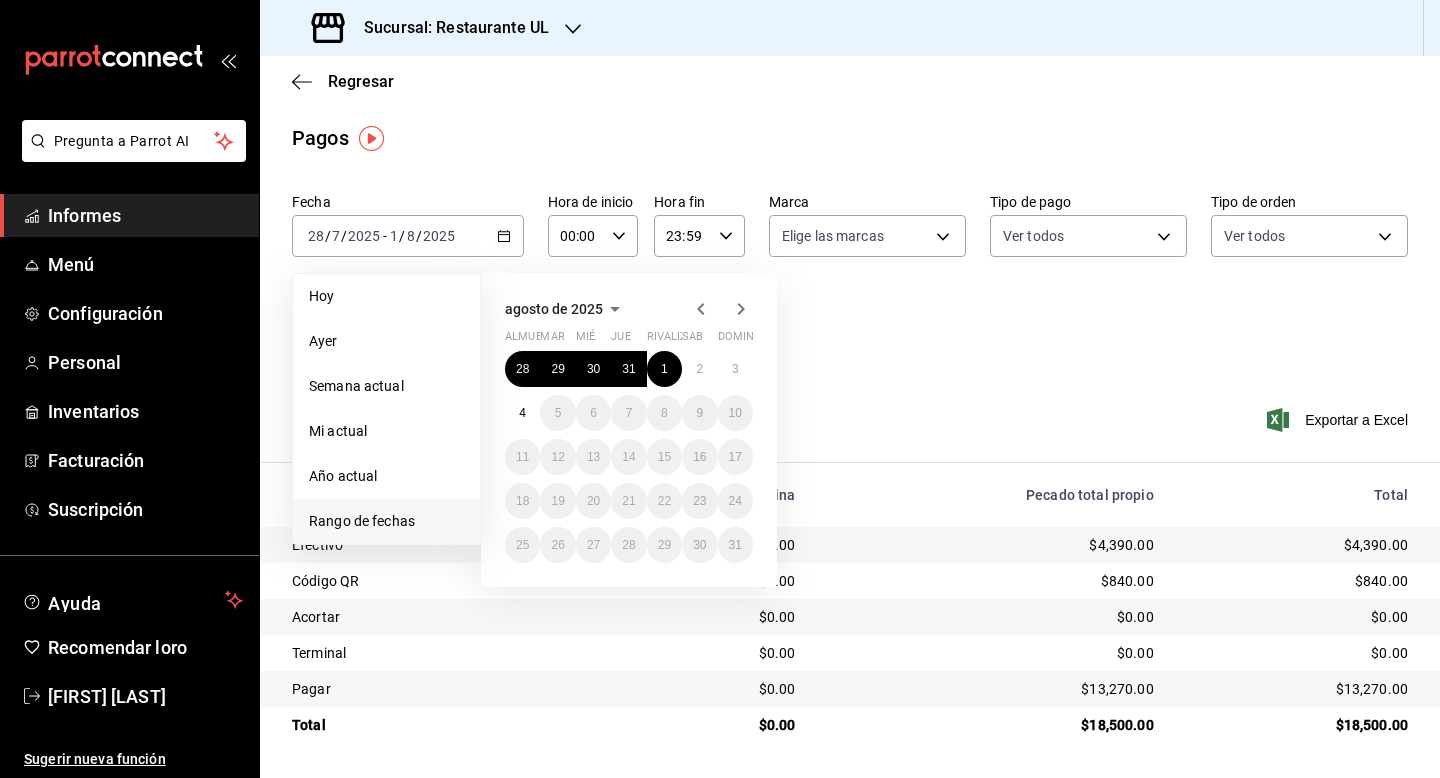 click on "Fecha 2025-07-28 28 / 7 / 2025 - 2025-08-01 1 / 8 / 2025 Hoy Ayer Semana actual Mi actual Año actual Rango de fechas agosto de 2025 almuerzo mar mié Jue rivalizar sab dominio 28 29 30 31 1 2 3 4 5 6 7 8 9 10 11 12 13 14 15 16 17 18 19 20 21 22 23 24 25 26 27 28 29 30 31 Hora de inicio 00:00 Hora de inicio Hora fin 23:59 Hora fin Marca Elige las marcas Tipo de pago Ver todos Tipo de orden Ver todos Fecha de creación   Fecha de creación del pedido ORDER Usuarios Ver todos null" at bounding box center (850, 282) 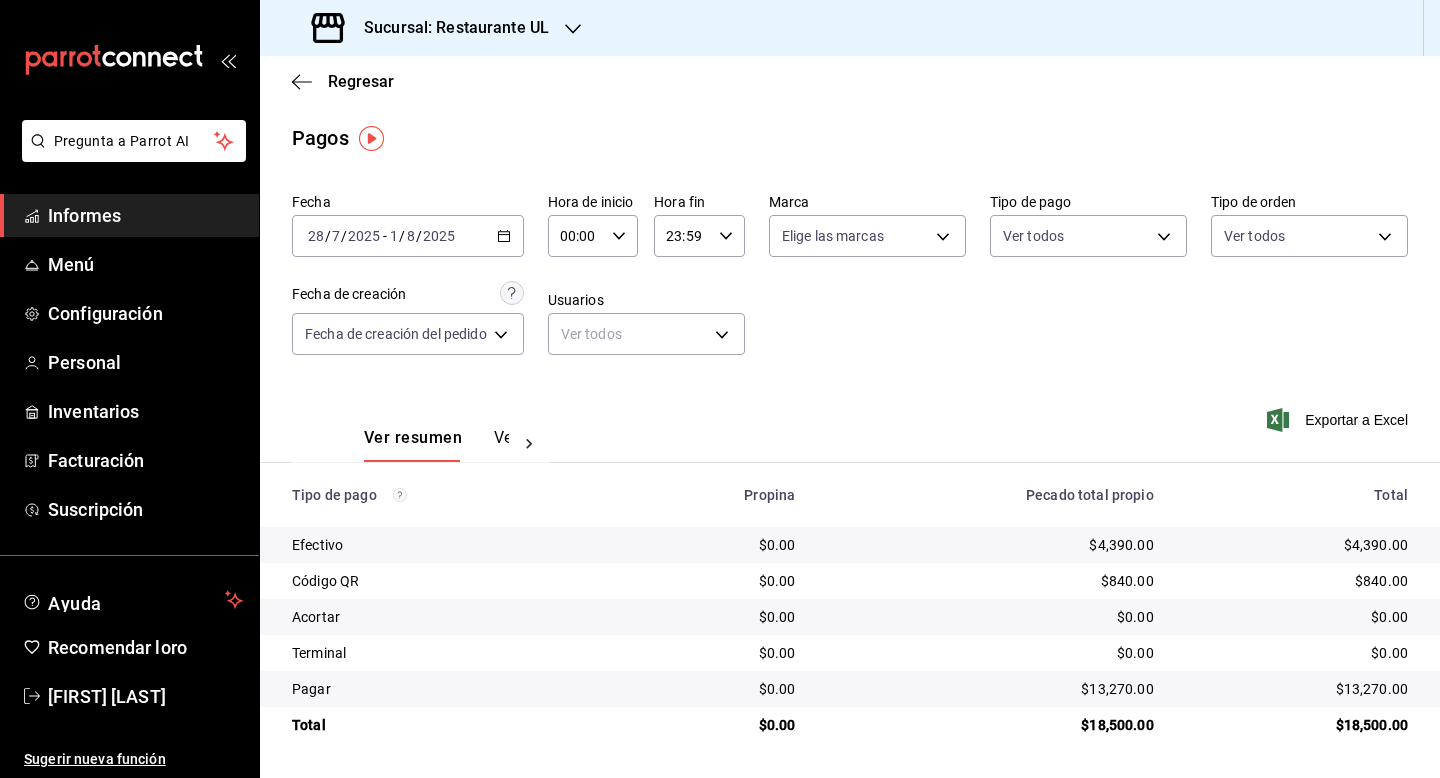 click 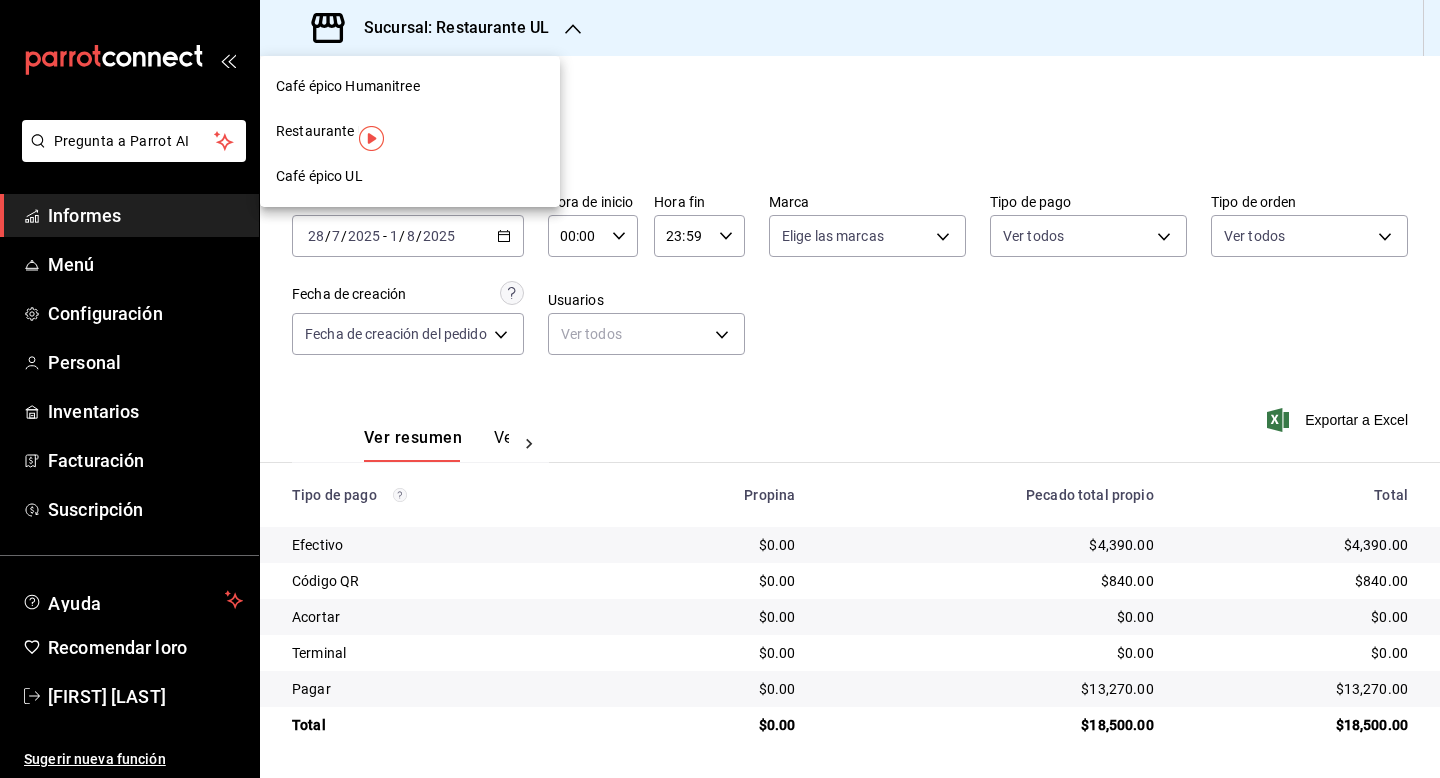 click on "Café épico UL" at bounding box center (410, 176) 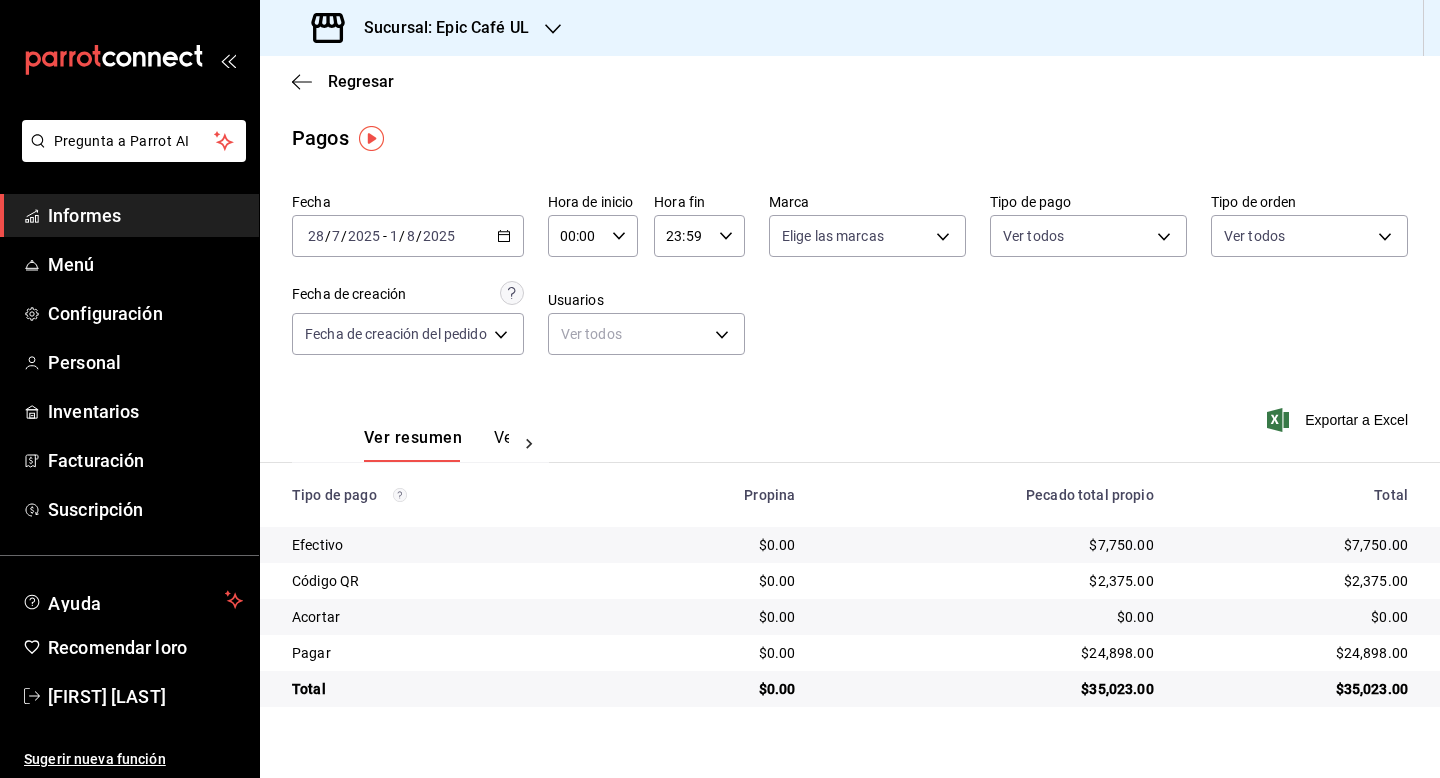click 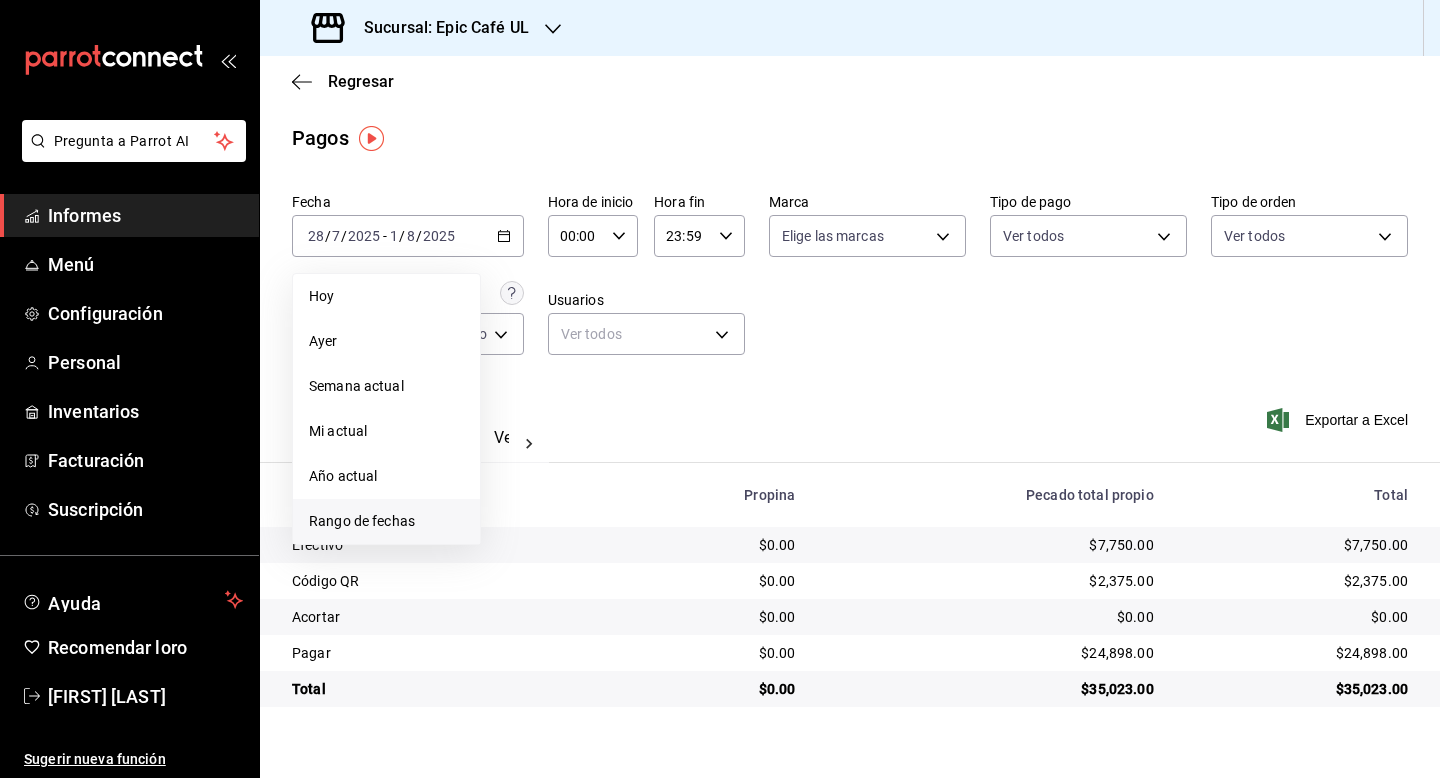 click on "Rango de fechas" at bounding box center (362, 521) 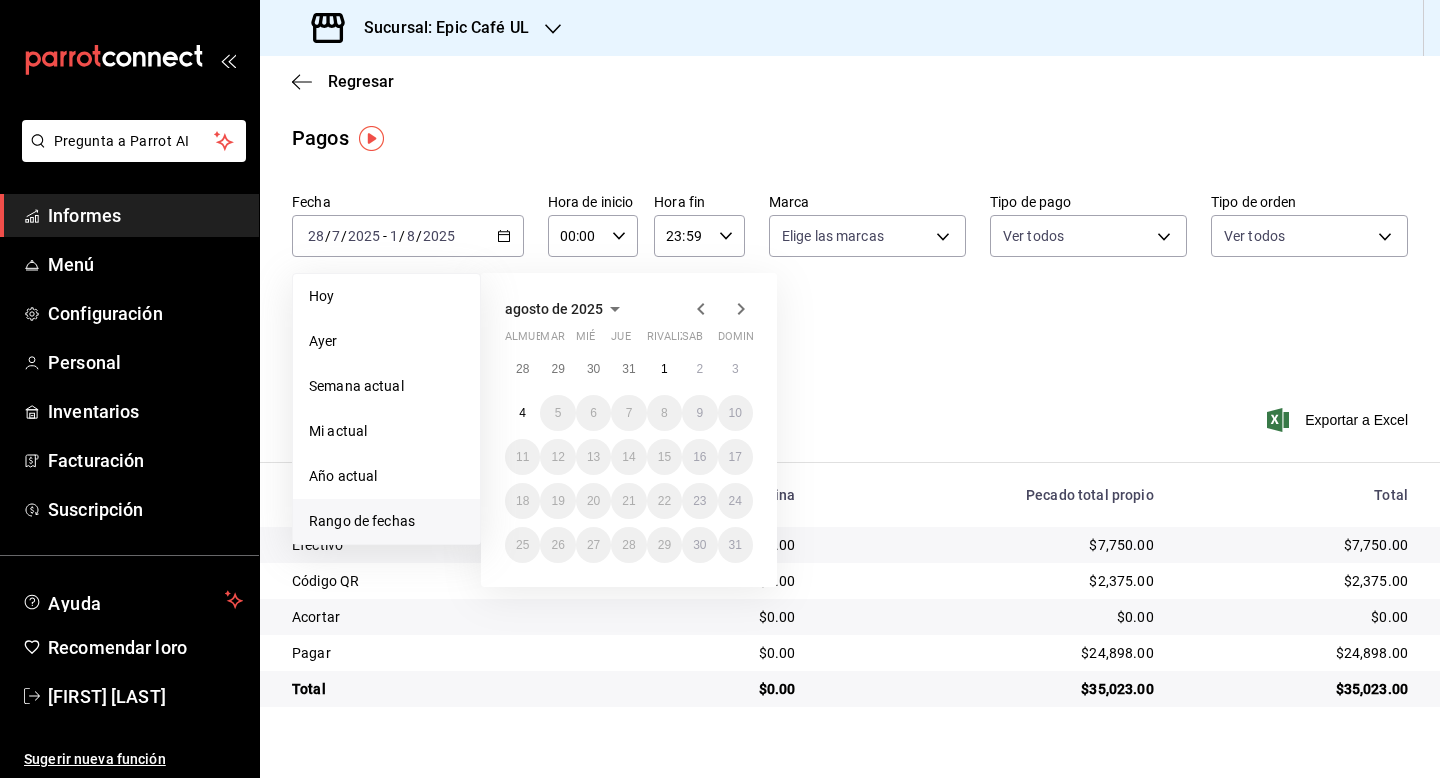 click 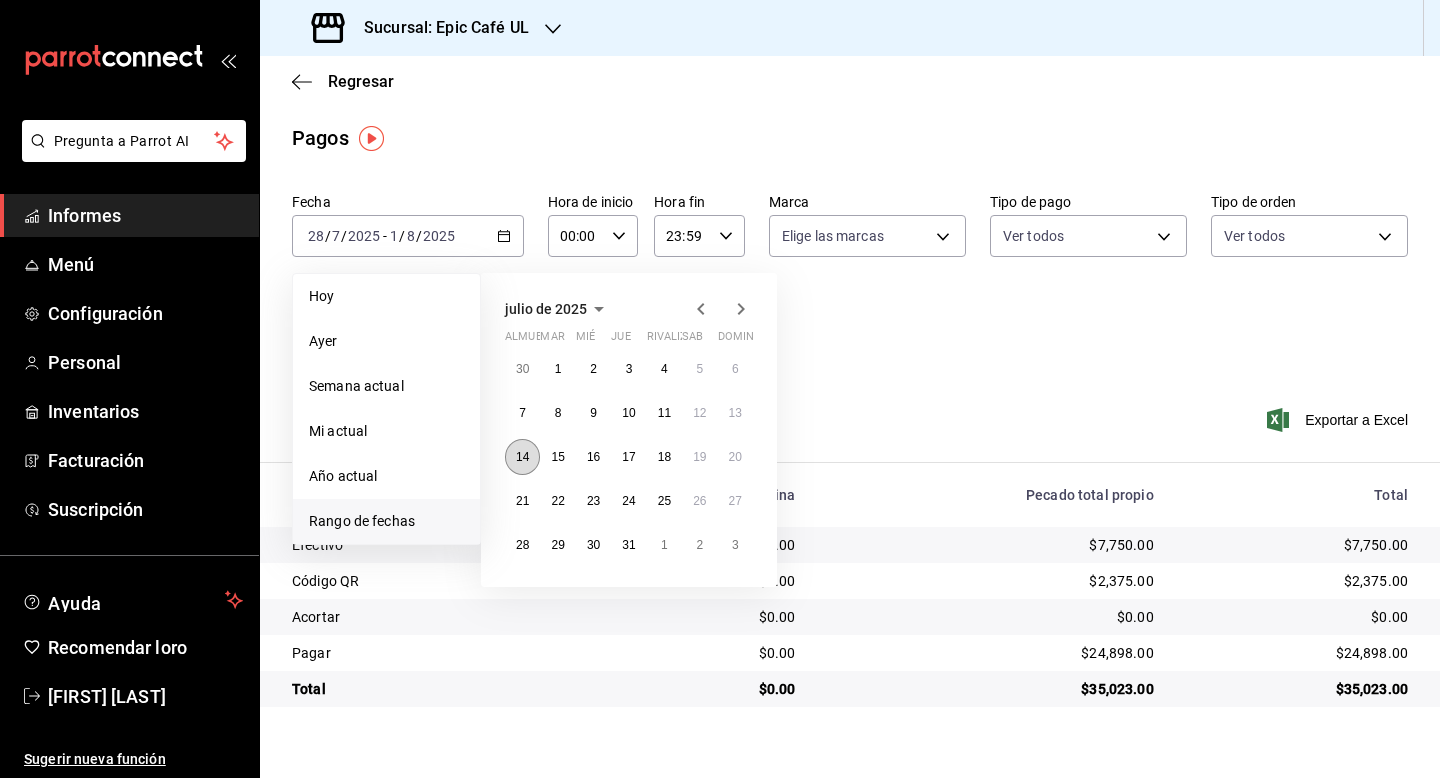 click on "14" at bounding box center (522, 457) 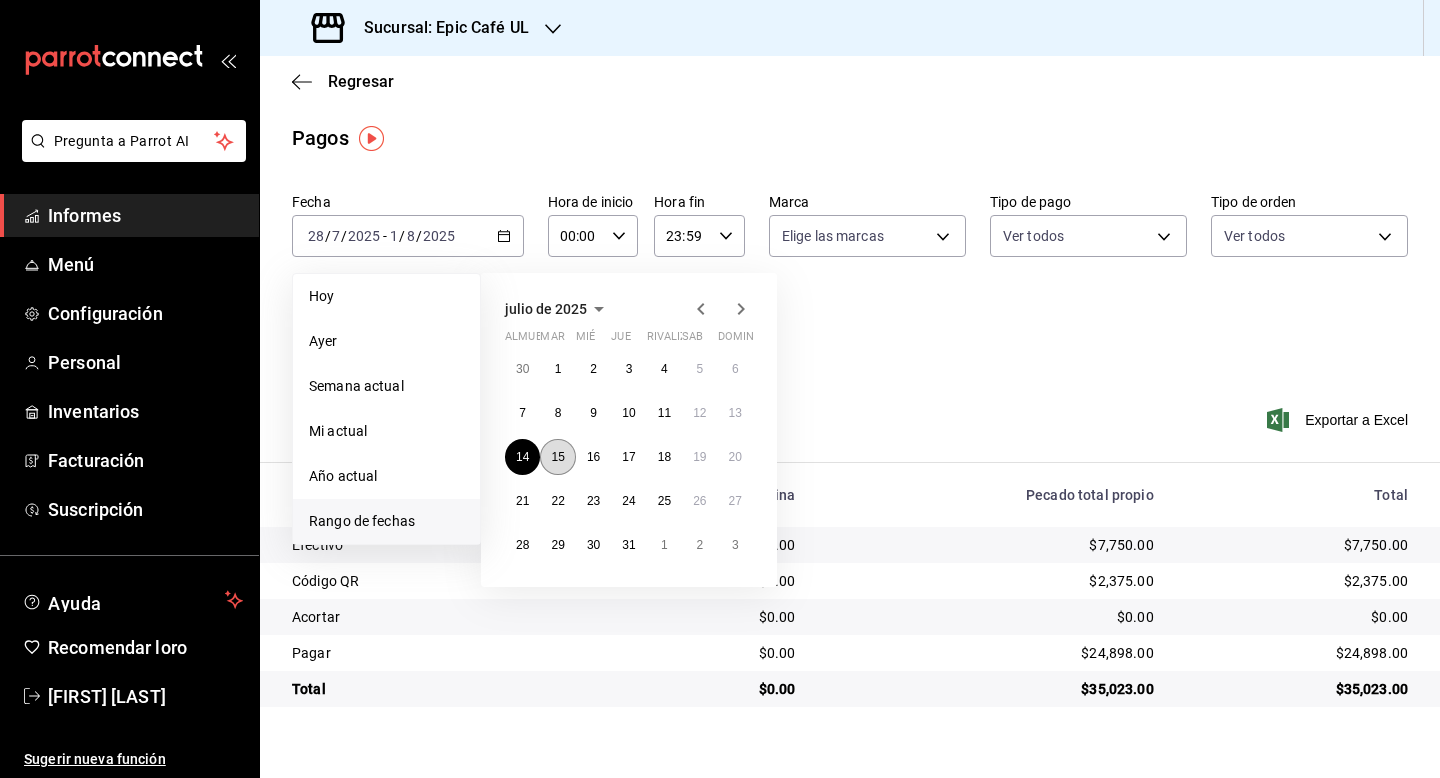click on "15" at bounding box center (557, 457) 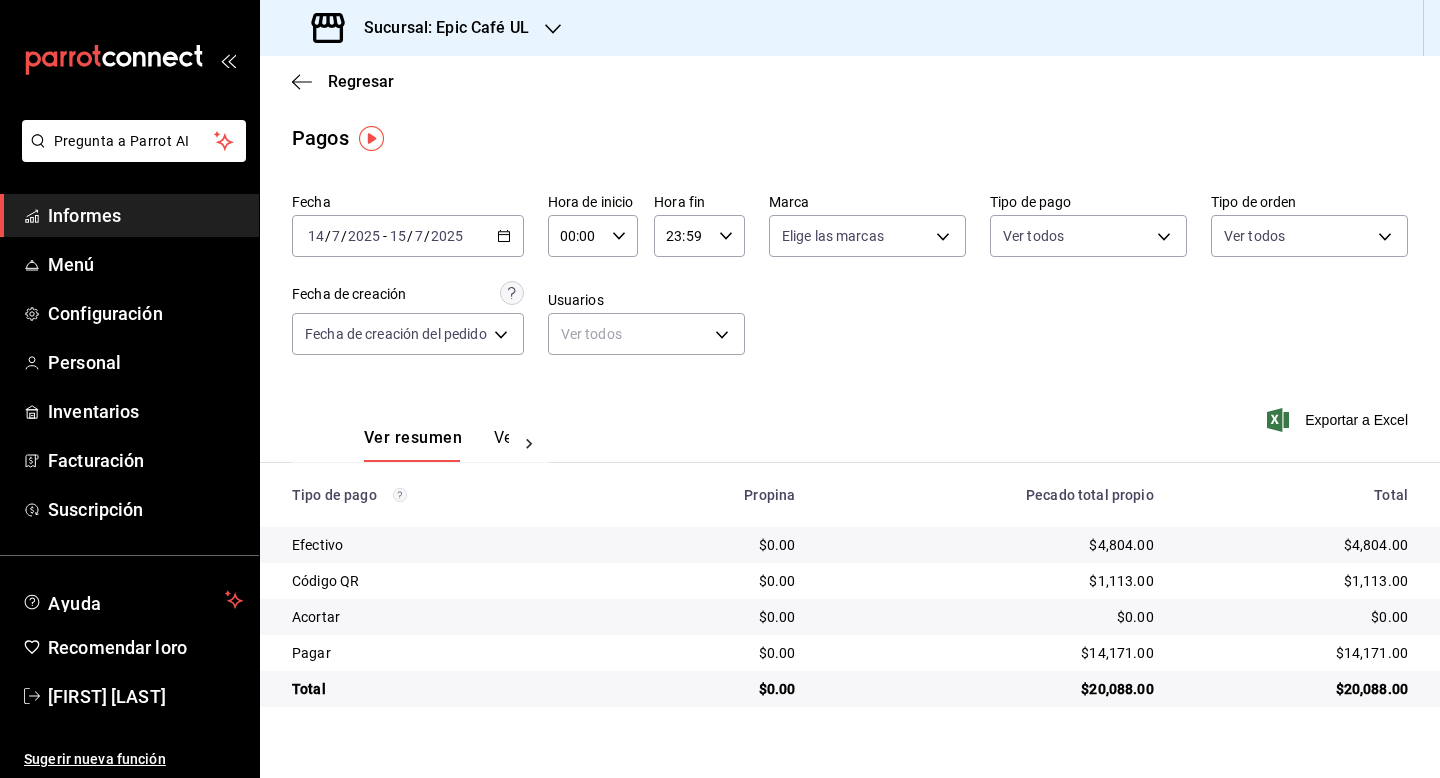 click on "2025-07-14 14 / 7 / 2025 - 2025-07-15 15 / 7 / 2025" at bounding box center (408, 236) 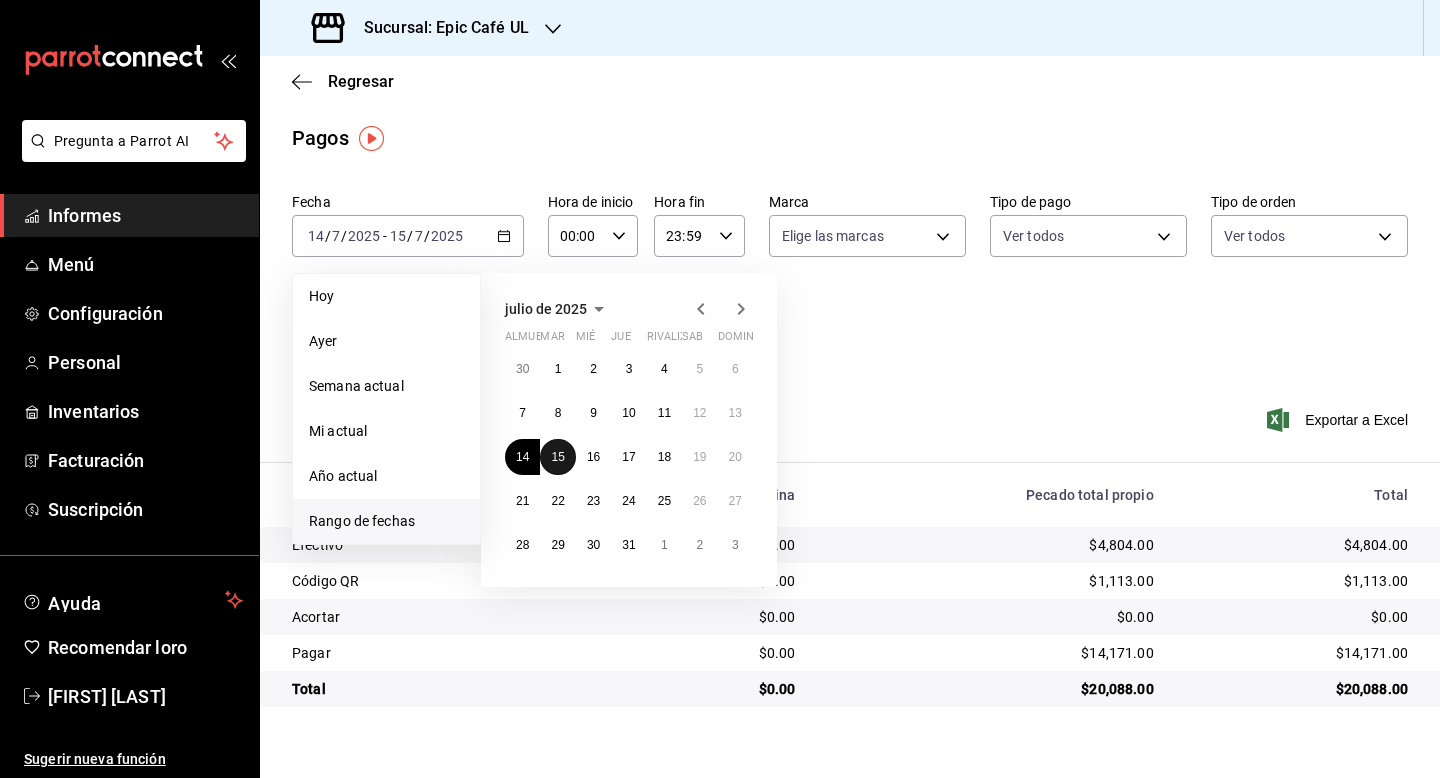 click on "15" at bounding box center (557, 457) 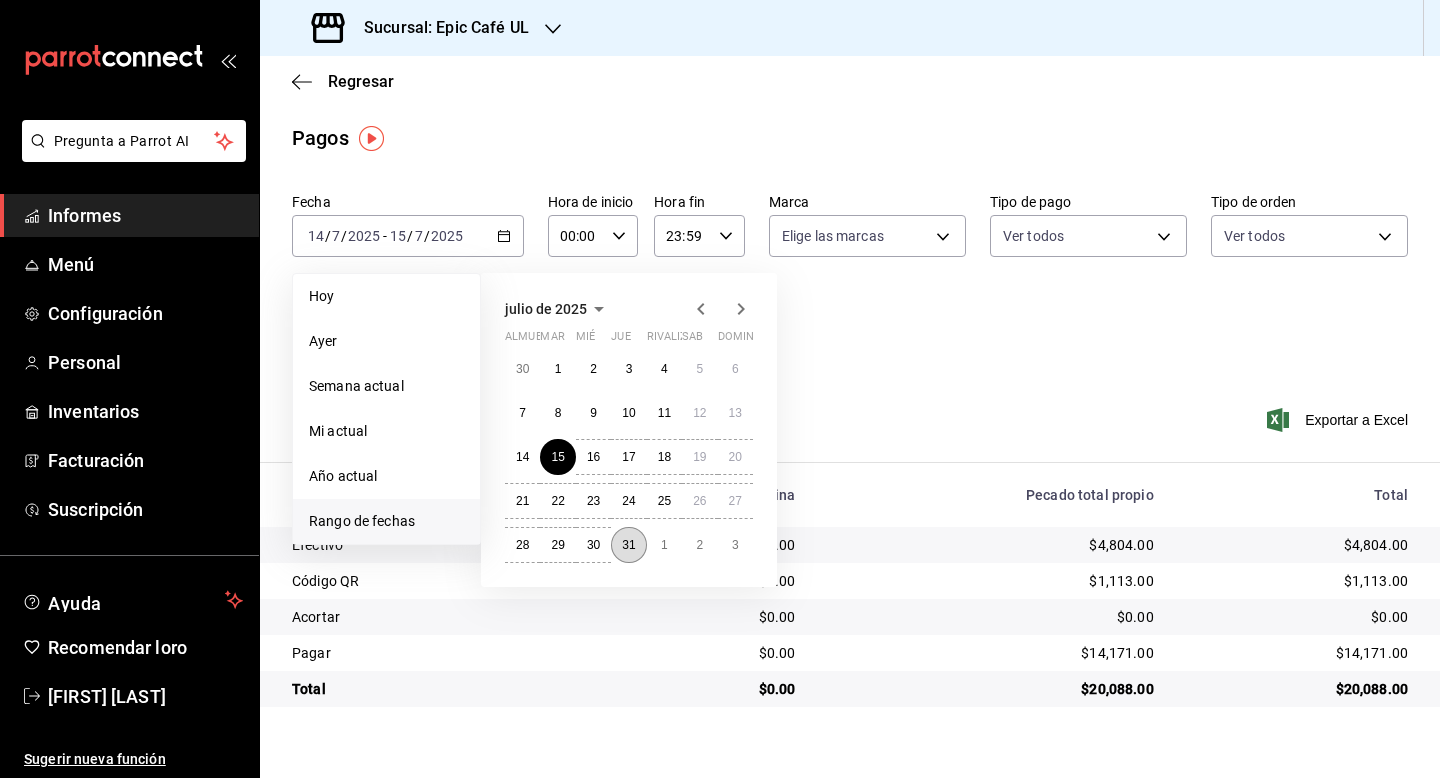 click on "31" at bounding box center (628, 545) 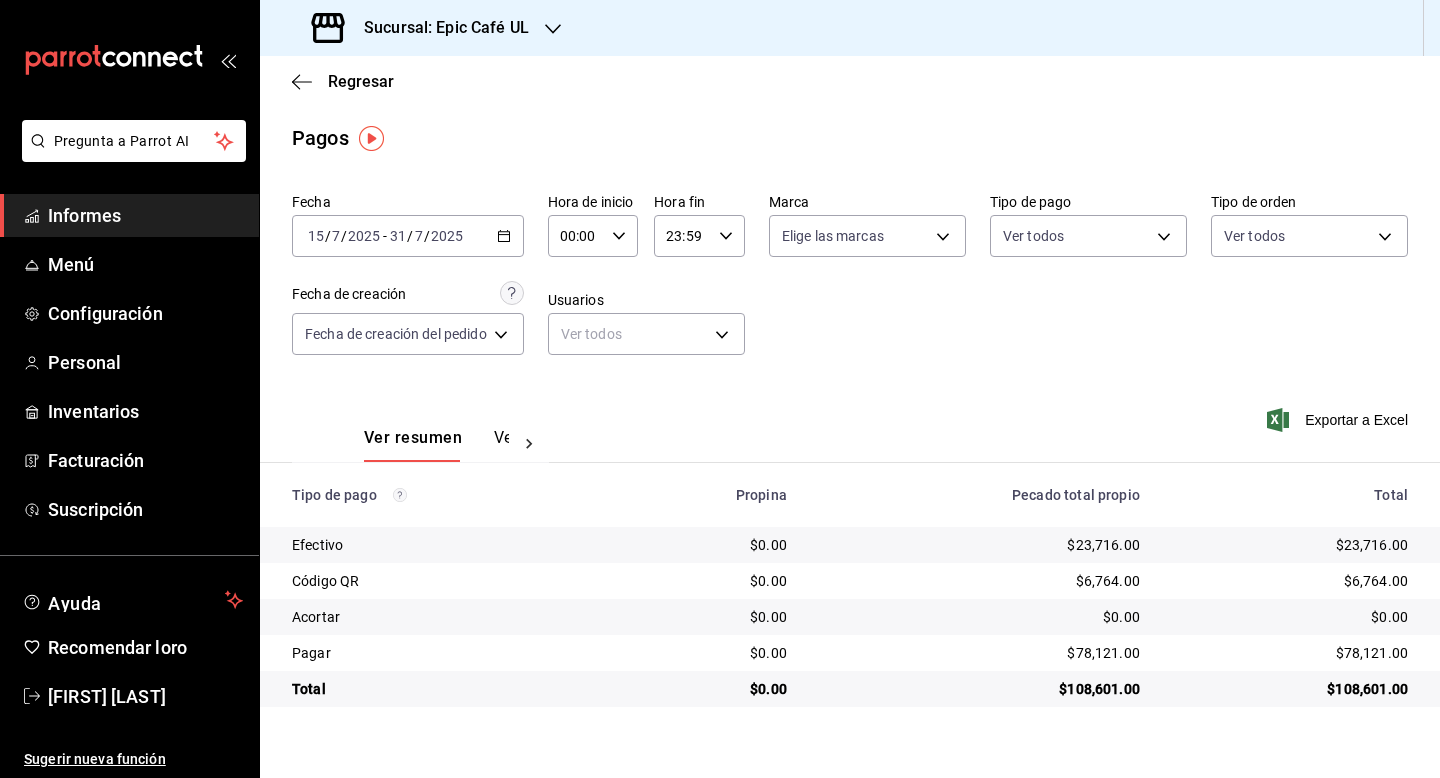 click on "Fecha 2025-07-15 15 / 7 / 2025 - 2025-07-31 31 / 7 / 2025 Hora de inicio 00:00 Hora de inicio Hora fin 23:59 Hora fin Marca Elige las marcas Tipo de pago Ver todos Tipo de orden Ver todos Fecha de creación   Fecha de creación del pedido ORDER Usuarios Ver todos null" at bounding box center [850, 282] 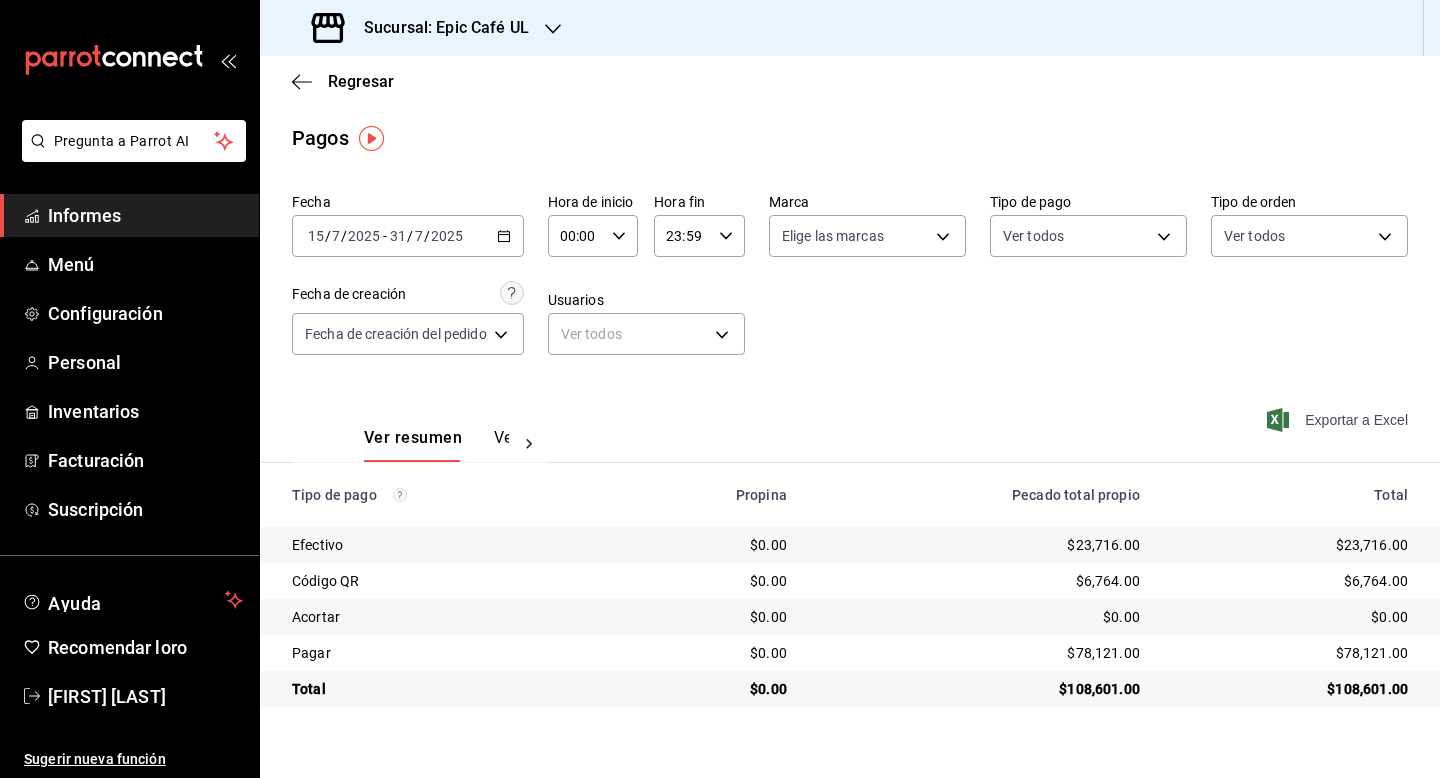 click on "Exportar a Excel" at bounding box center [1356, 420] 